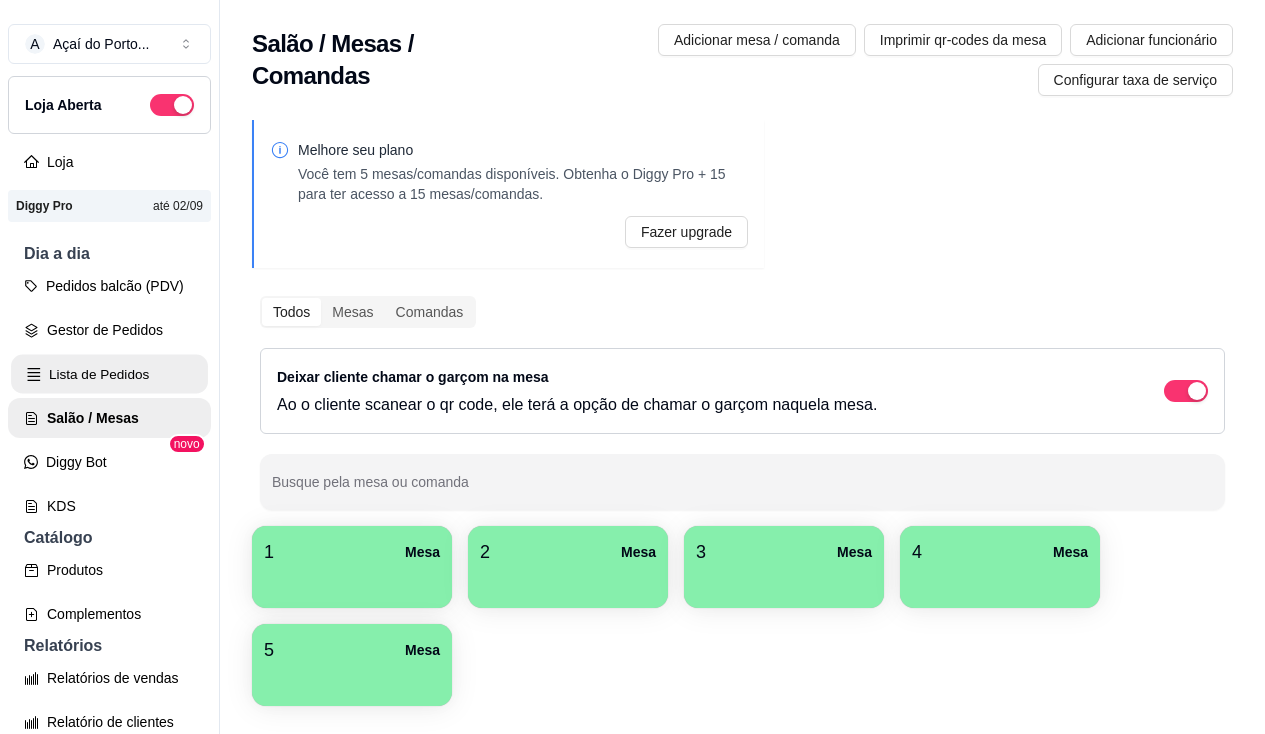 click on "Lista de Pedidos" at bounding box center (109, 374) 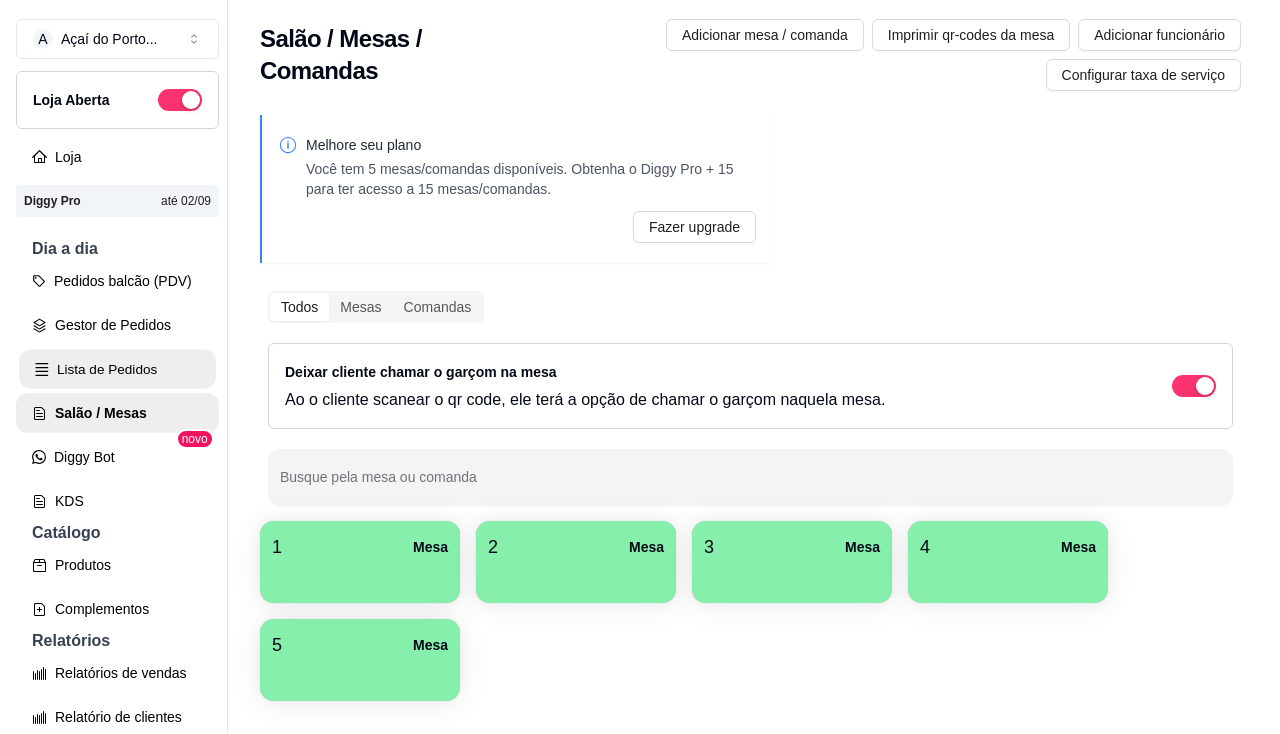 scroll, scrollTop: 0, scrollLeft: 0, axis: both 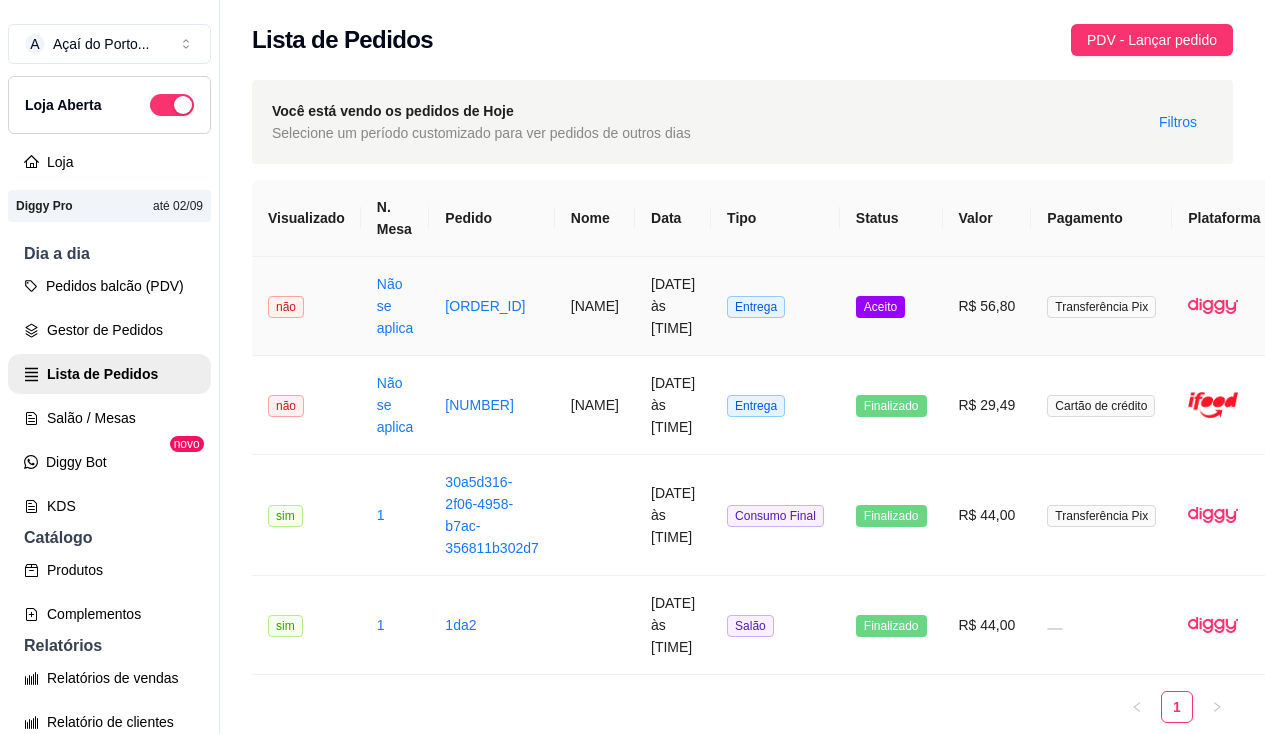click on "Não se aplica" at bounding box center (395, 306) 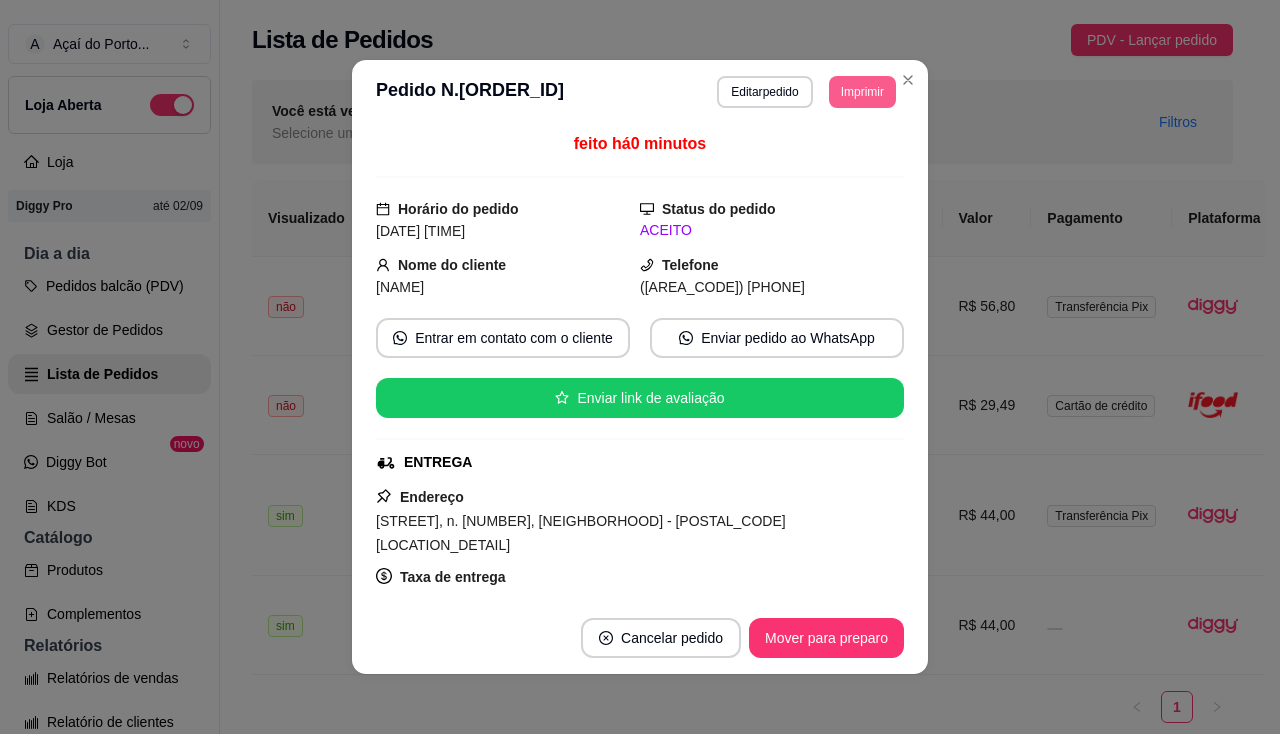 click on "Imprimir" at bounding box center [862, 92] 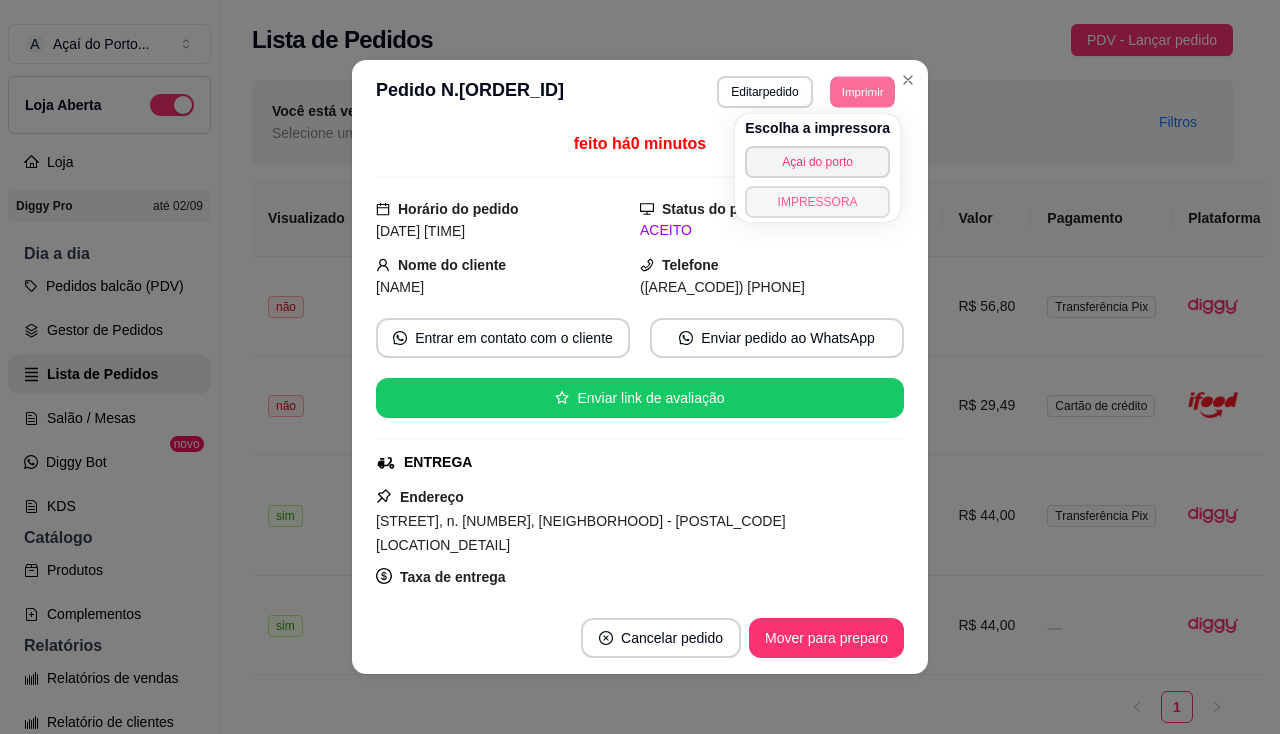 click on "IMPRESSORA" at bounding box center (817, 202) 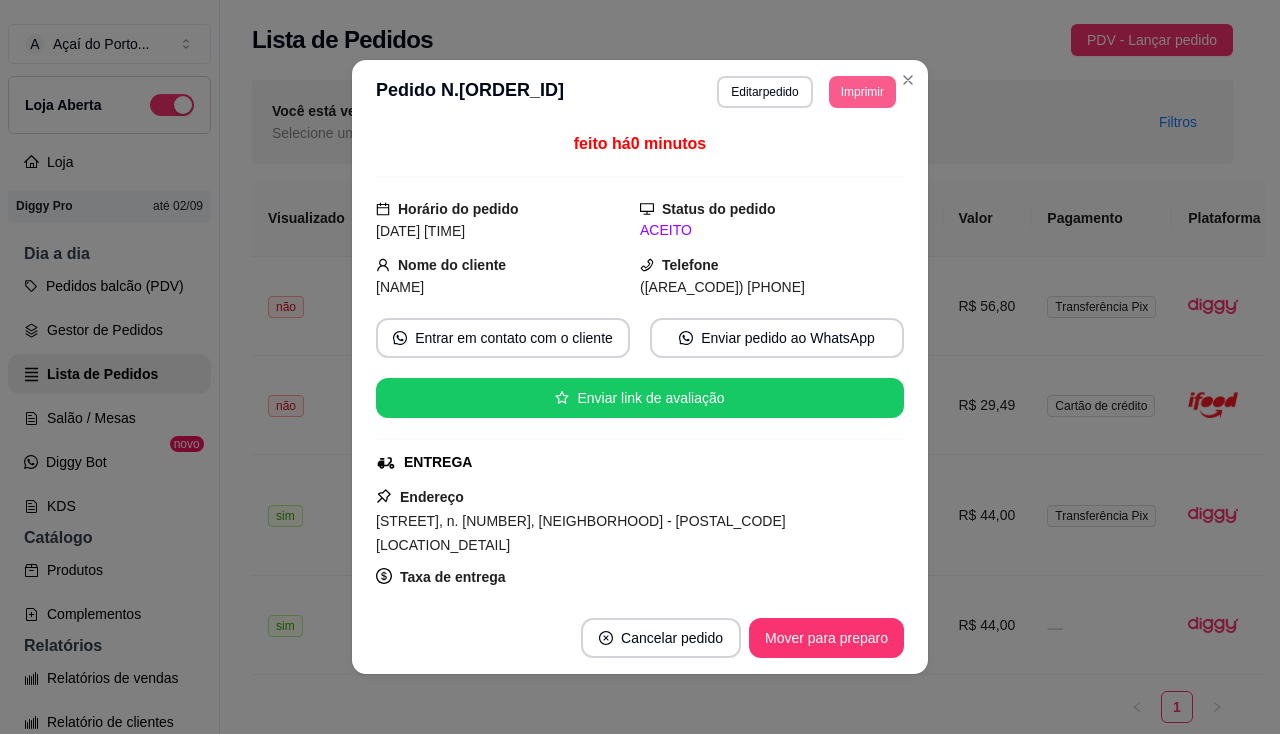 click on "Imprimir" at bounding box center (862, 92) 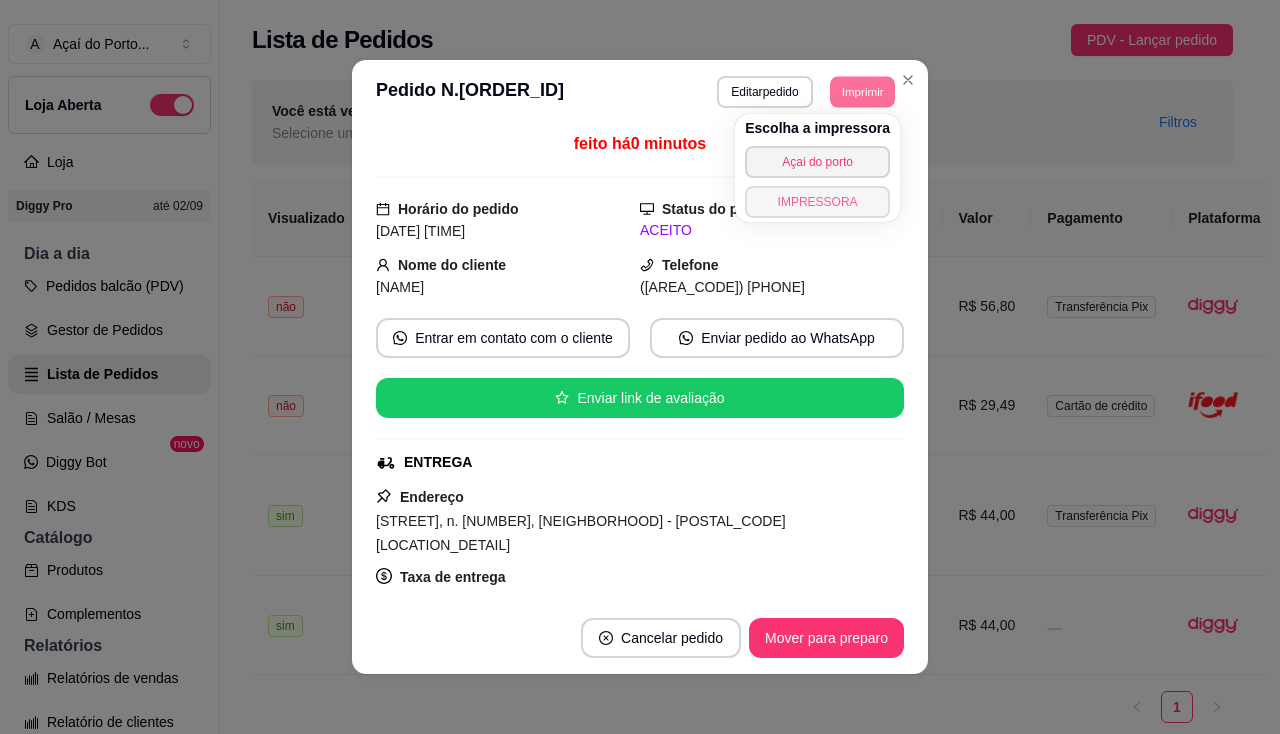 click on "IMPRESSORA" at bounding box center (817, 202) 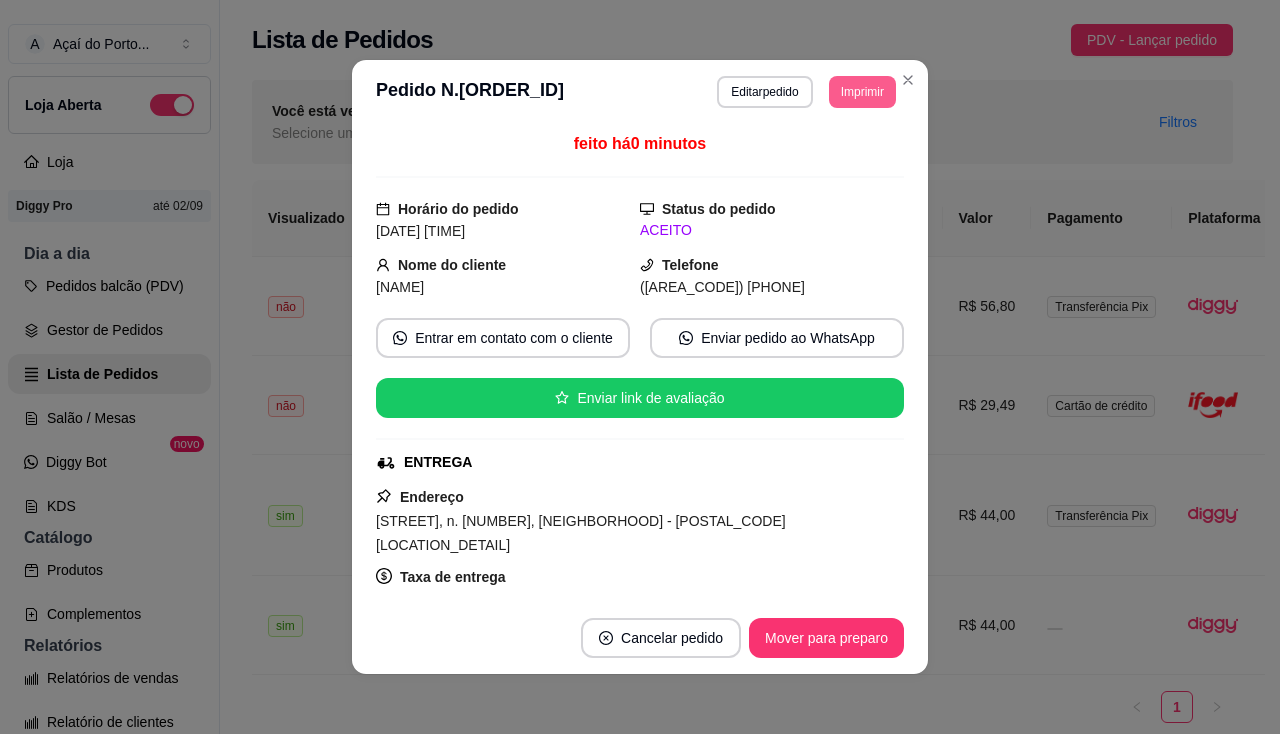 click on "Imprimir" at bounding box center (862, 92) 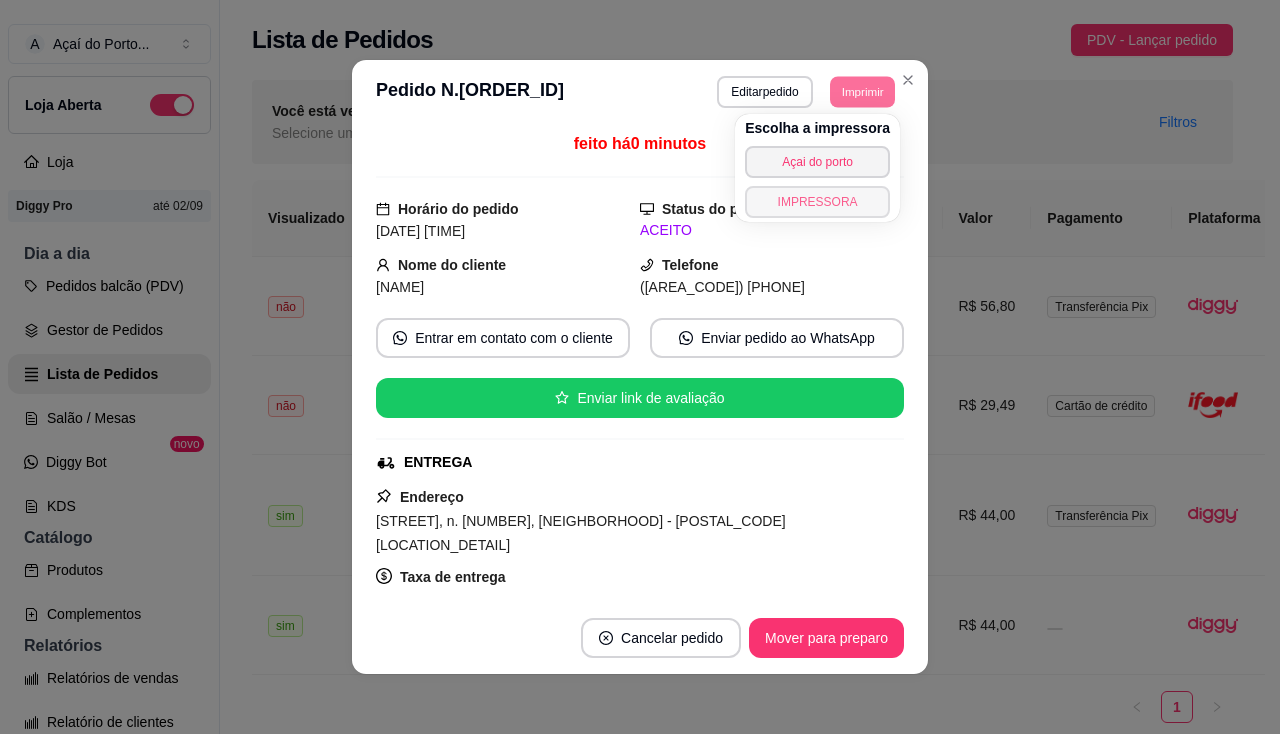 click on "IMPRESSORA" at bounding box center (817, 202) 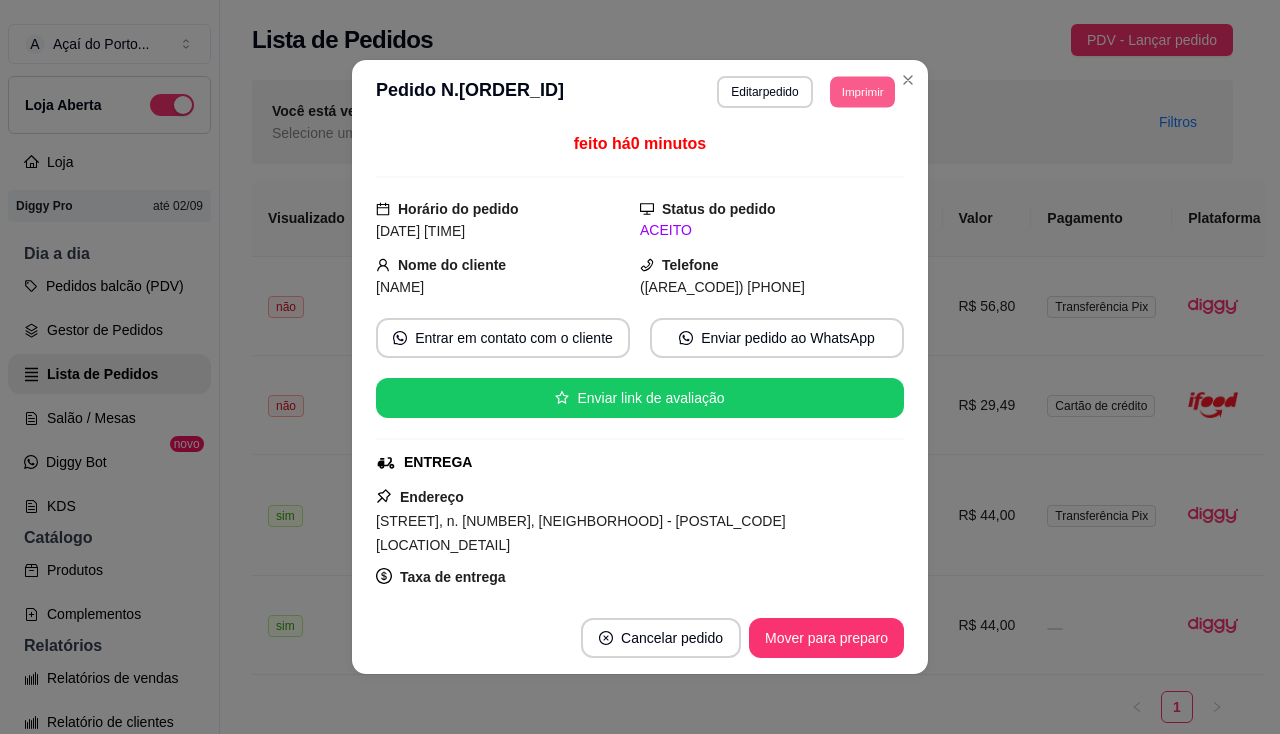 click on "Imprimir" at bounding box center (862, 91) 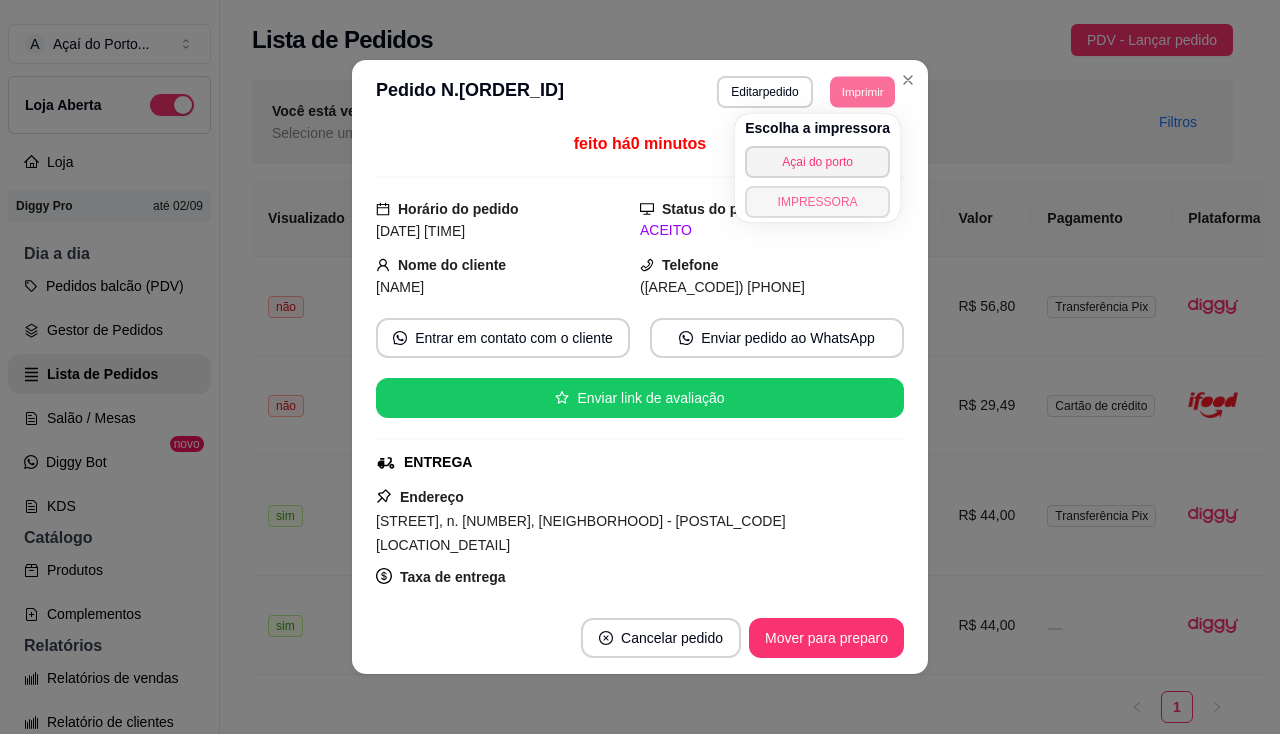 click on "IMPRESSORA" at bounding box center (817, 202) 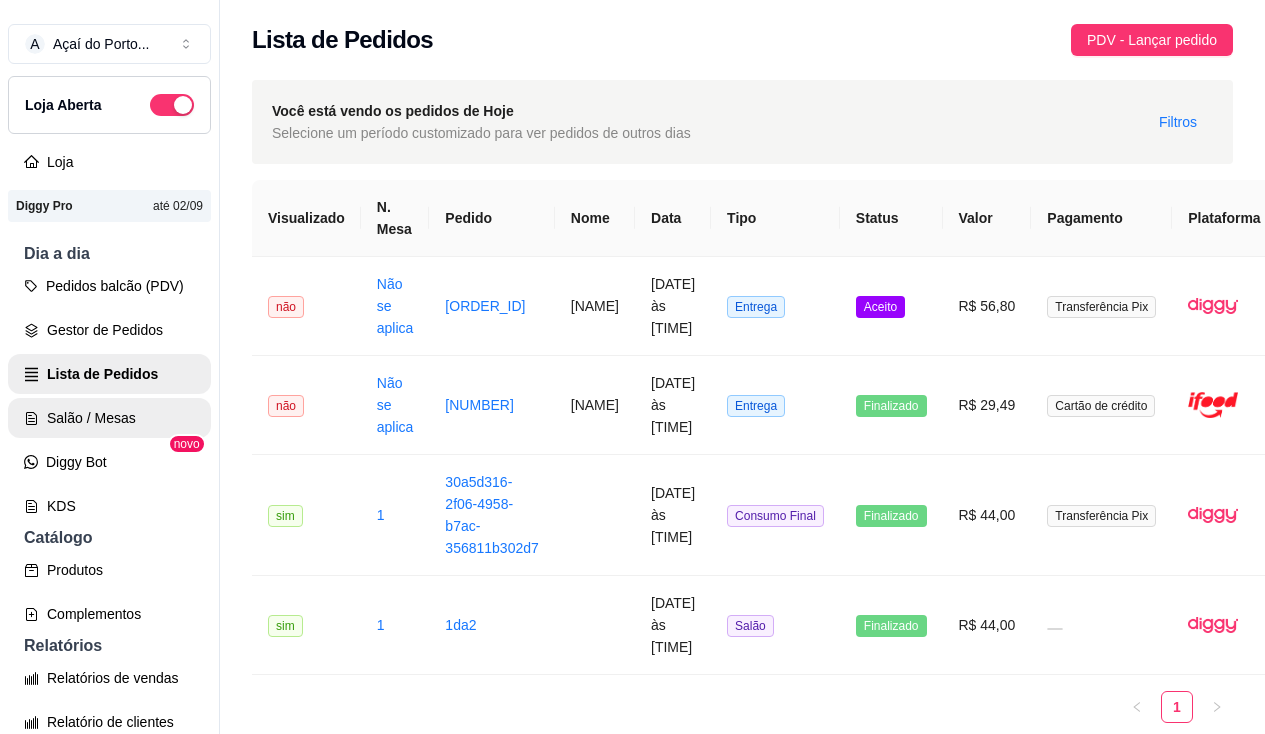 click on "Salão / Mesas" at bounding box center [109, 418] 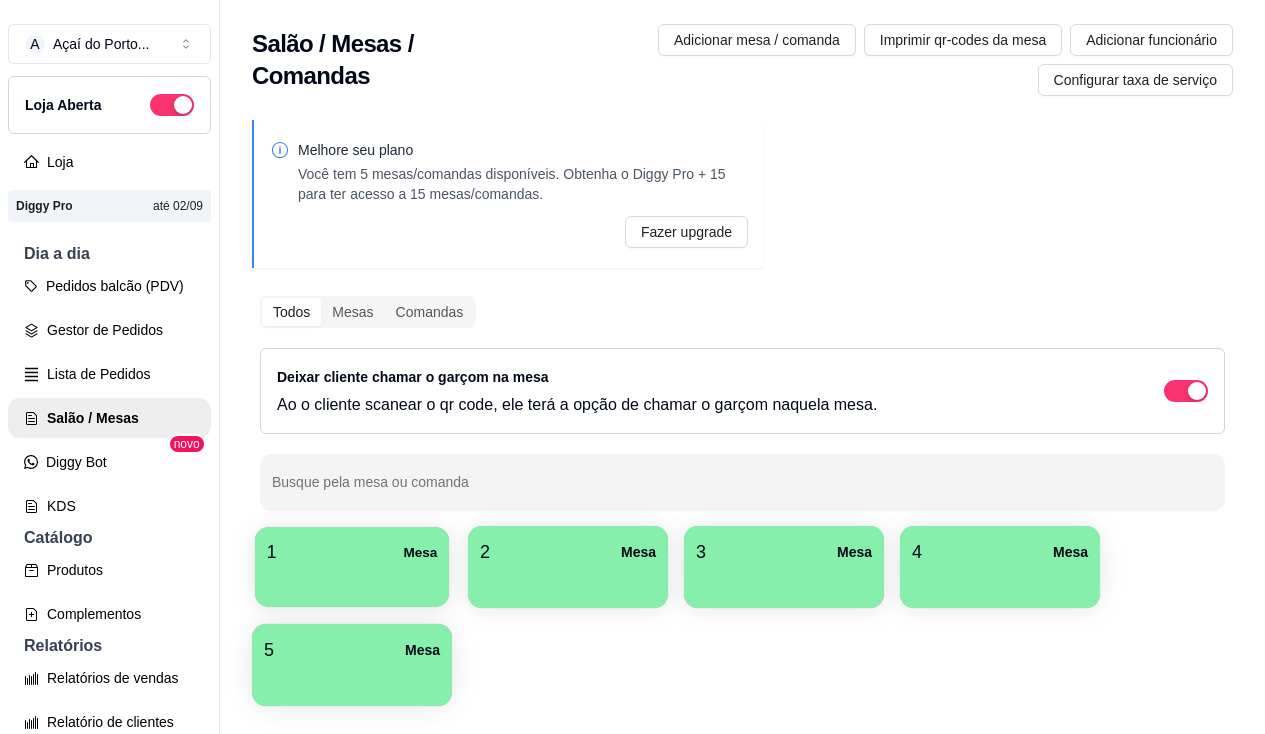 click at bounding box center (352, 580) 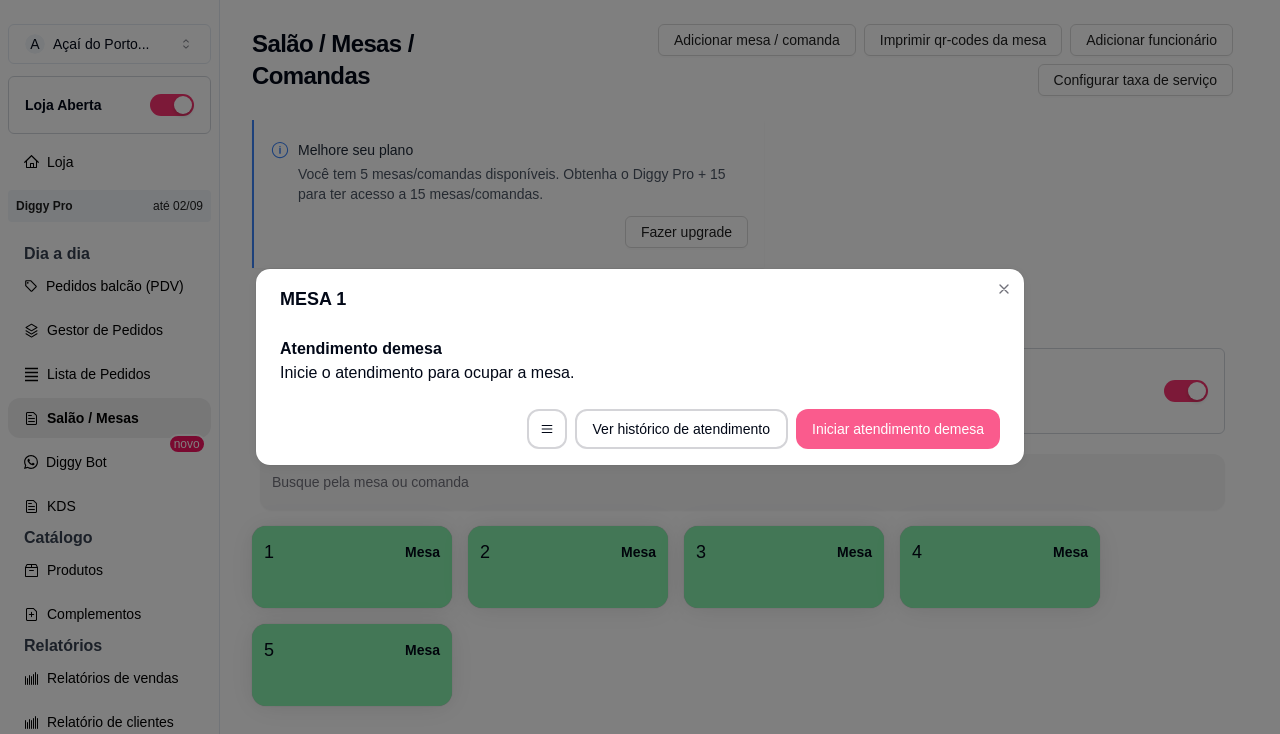 click on "Ver histórico de atendimento Iniciar atendimento de  mesa" at bounding box center [640, 429] 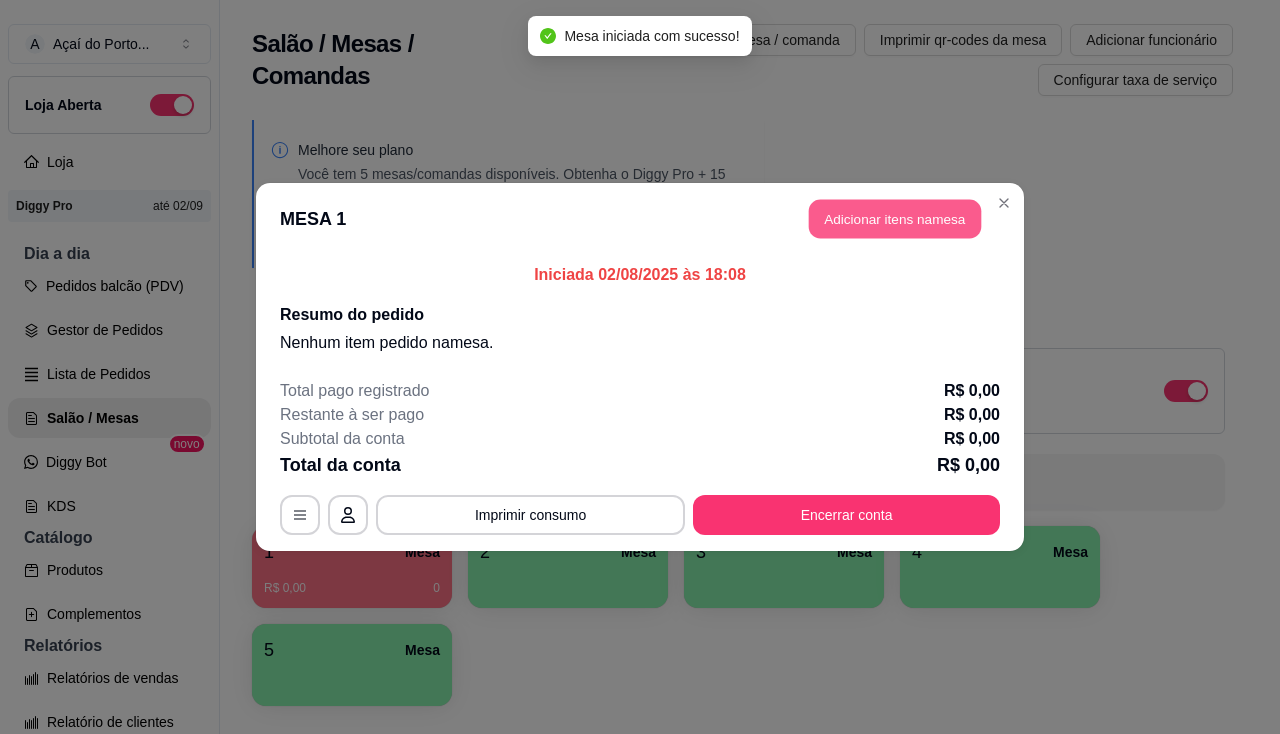 click on "Adicionar itens na  mesa" at bounding box center [895, 219] 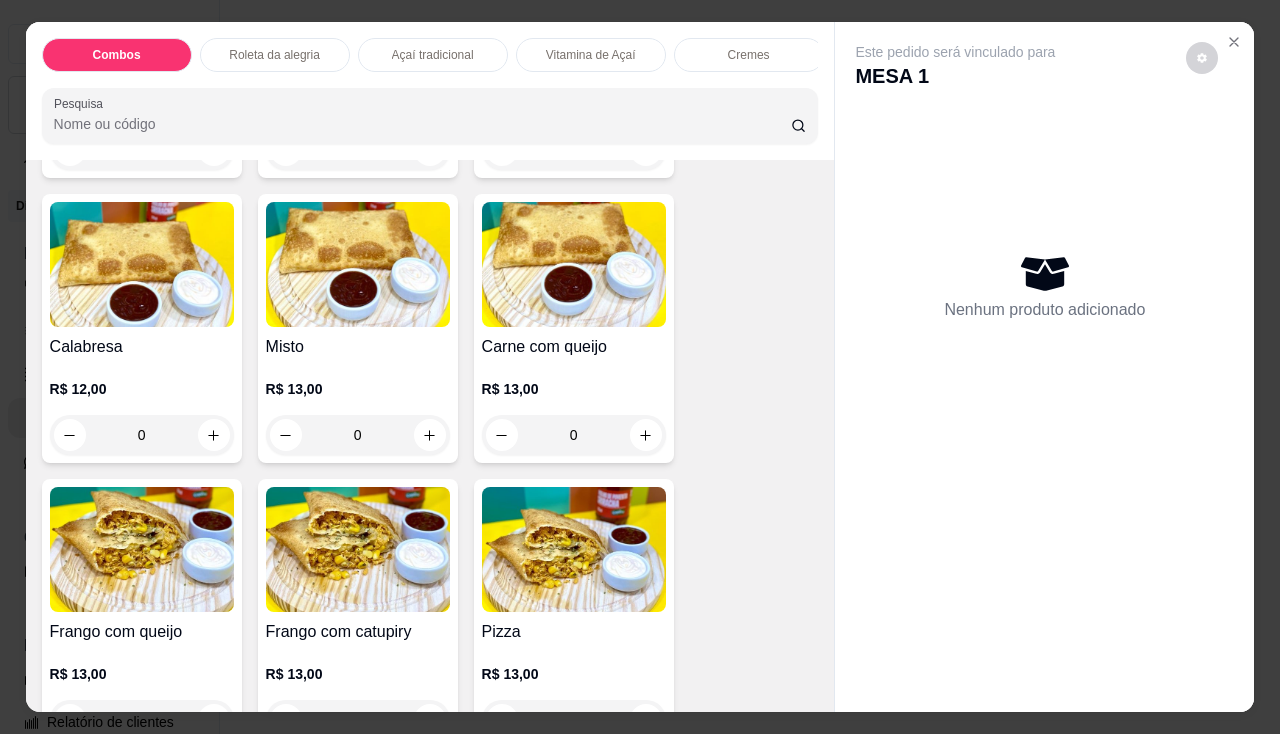 scroll, scrollTop: 2800, scrollLeft: 0, axis: vertical 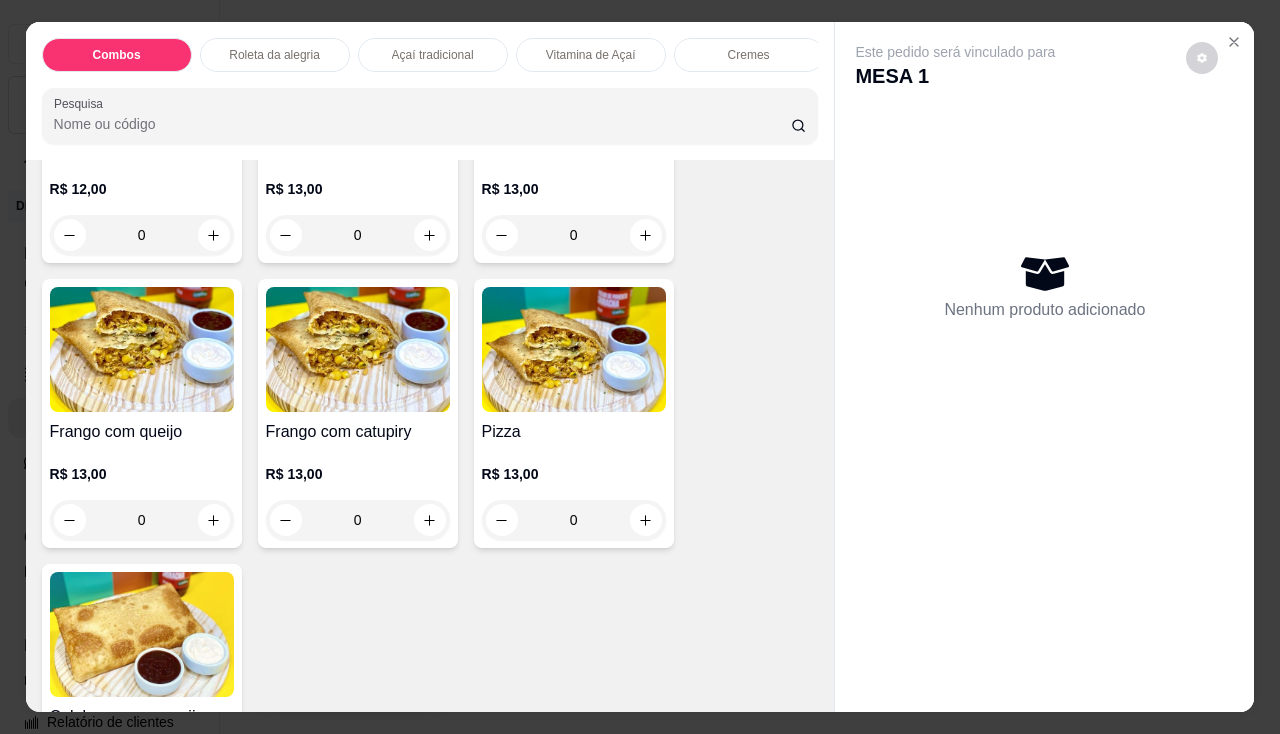 click on "Frango com queijo" at bounding box center [142, 432] 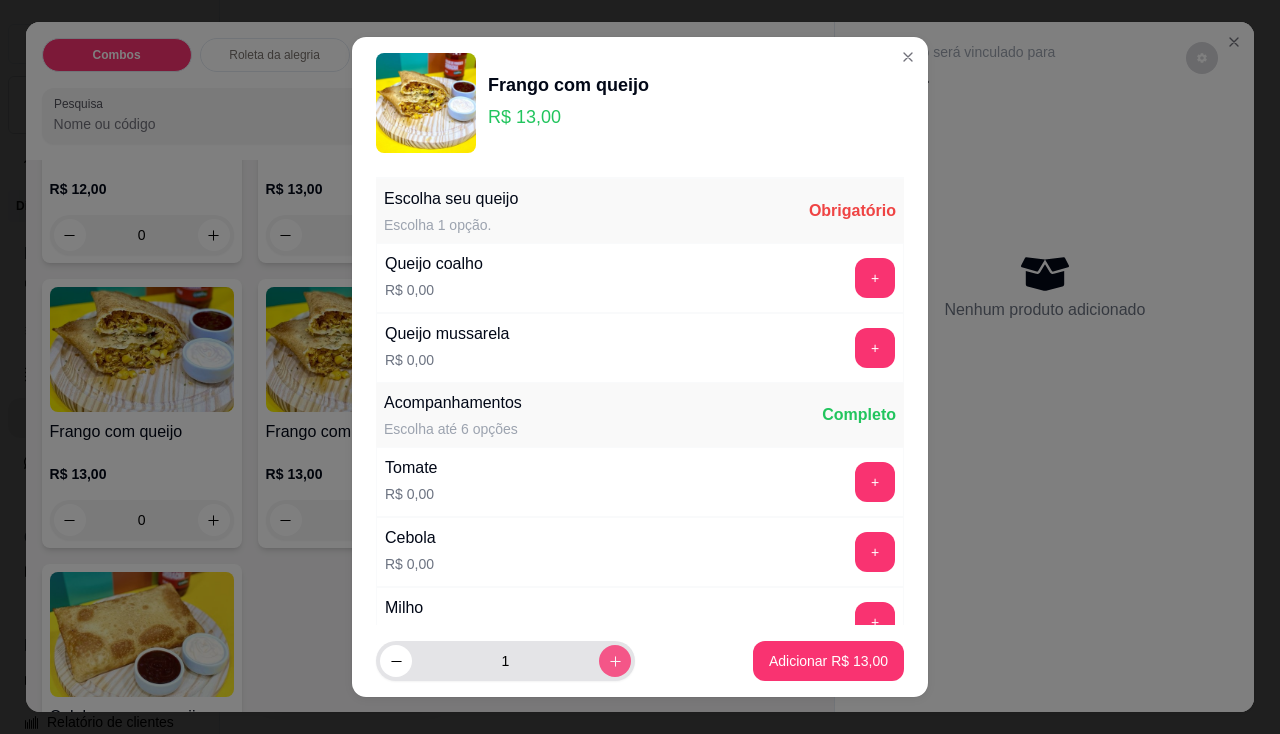 click 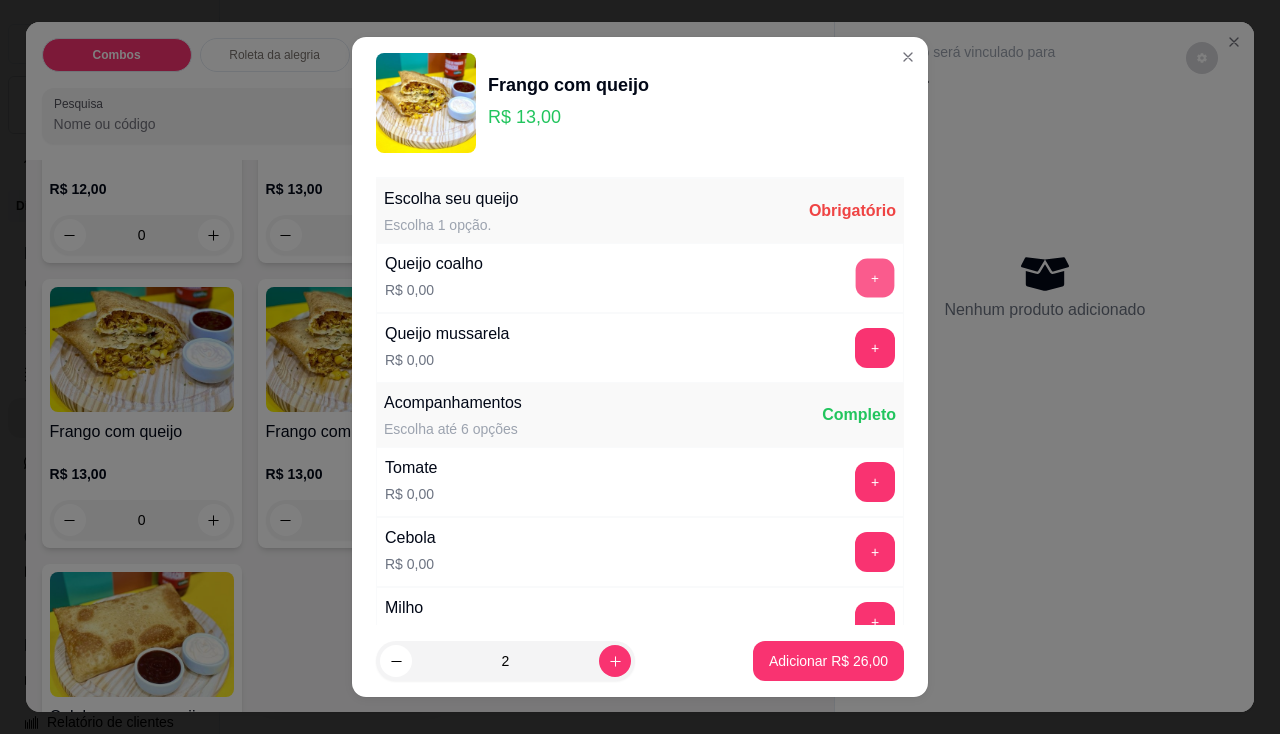 click on "+" at bounding box center [875, 277] 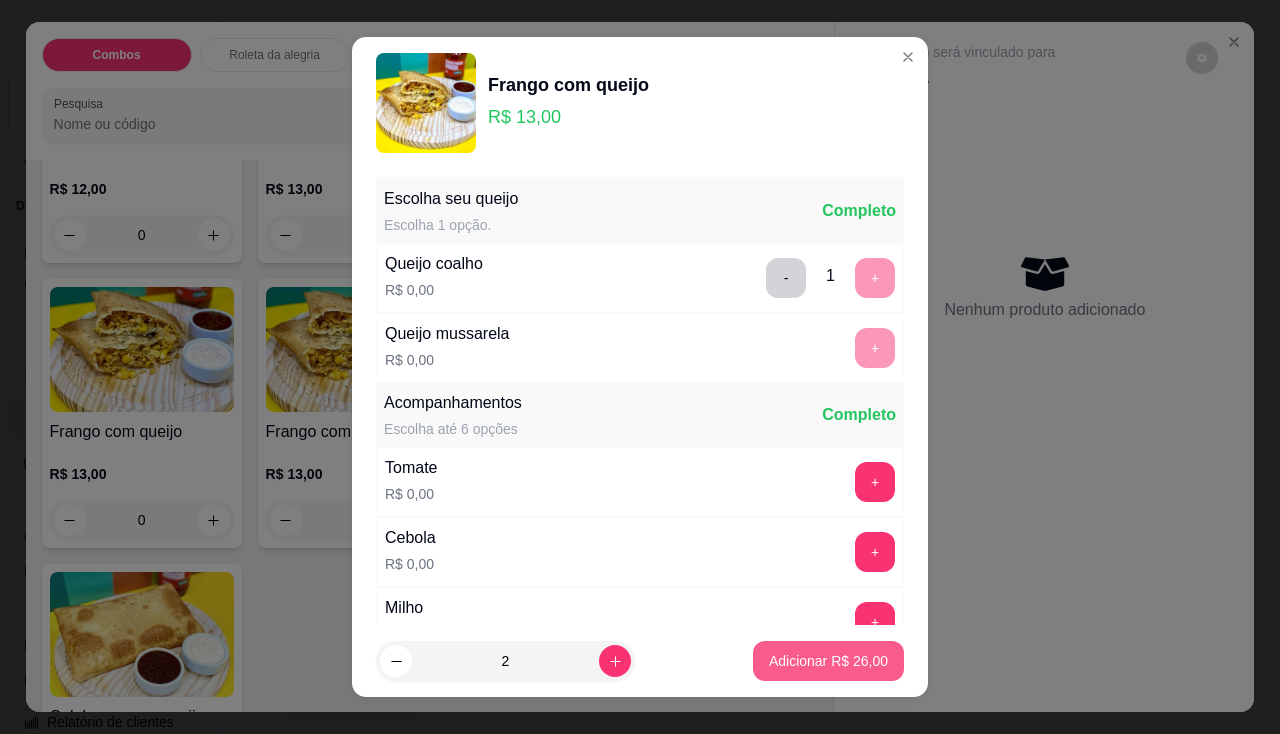 click on "Adicionar   R$ 26,00" at bounding box center (828, 661) 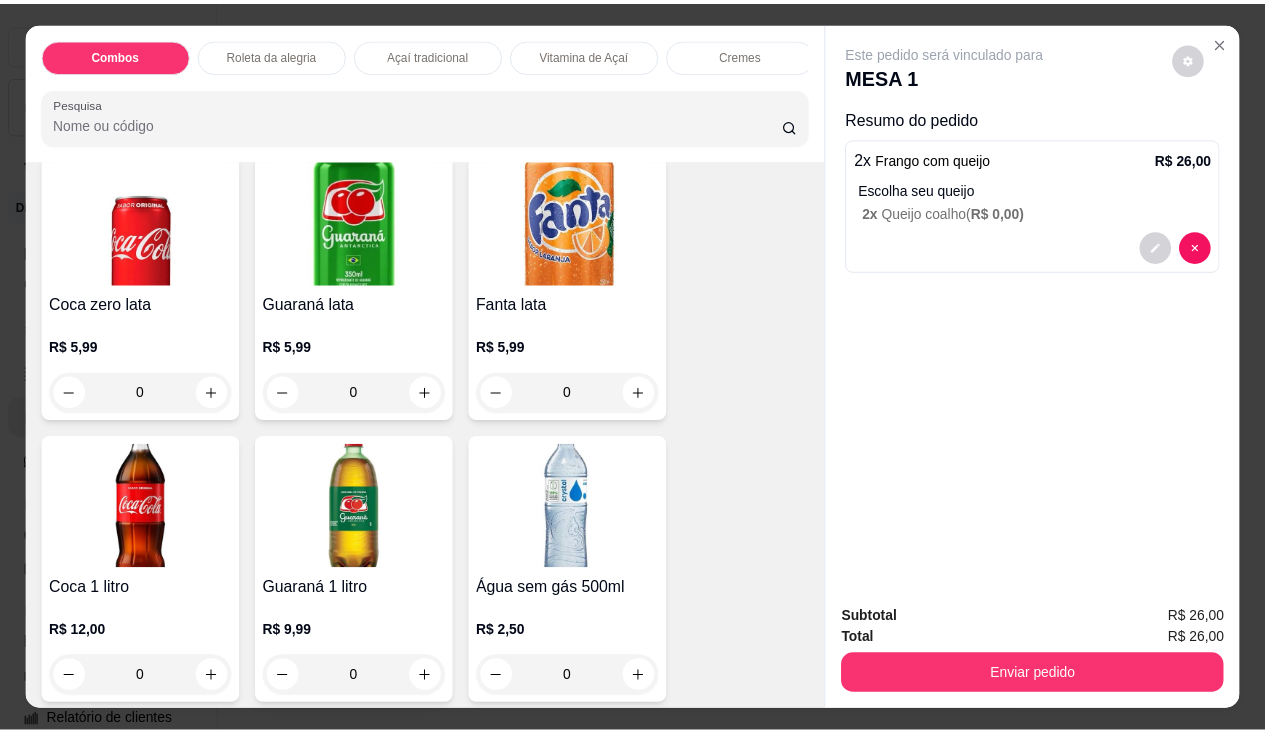 scroll, scrollTop: 5900, scrollLeft: 0, axis: vertical 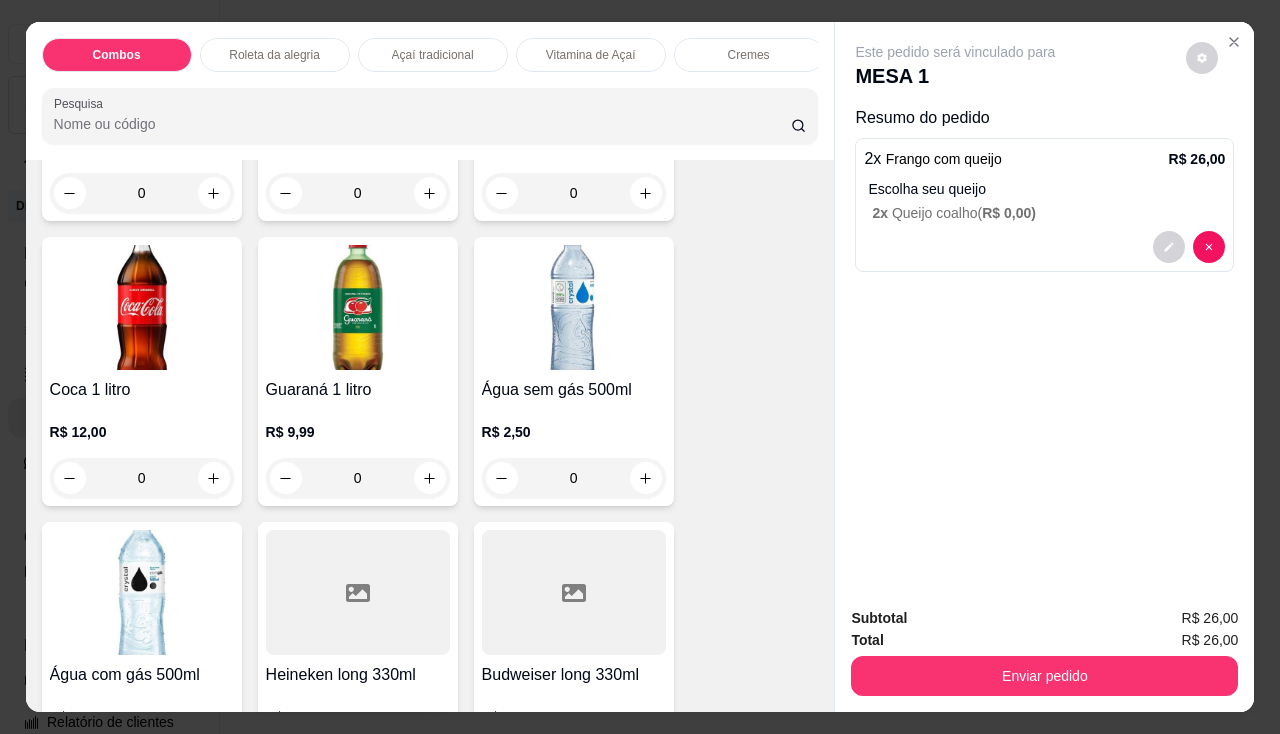 click on "Guaraná 1 litro    R$ 9,99 0" at bounding box center (358, 371) 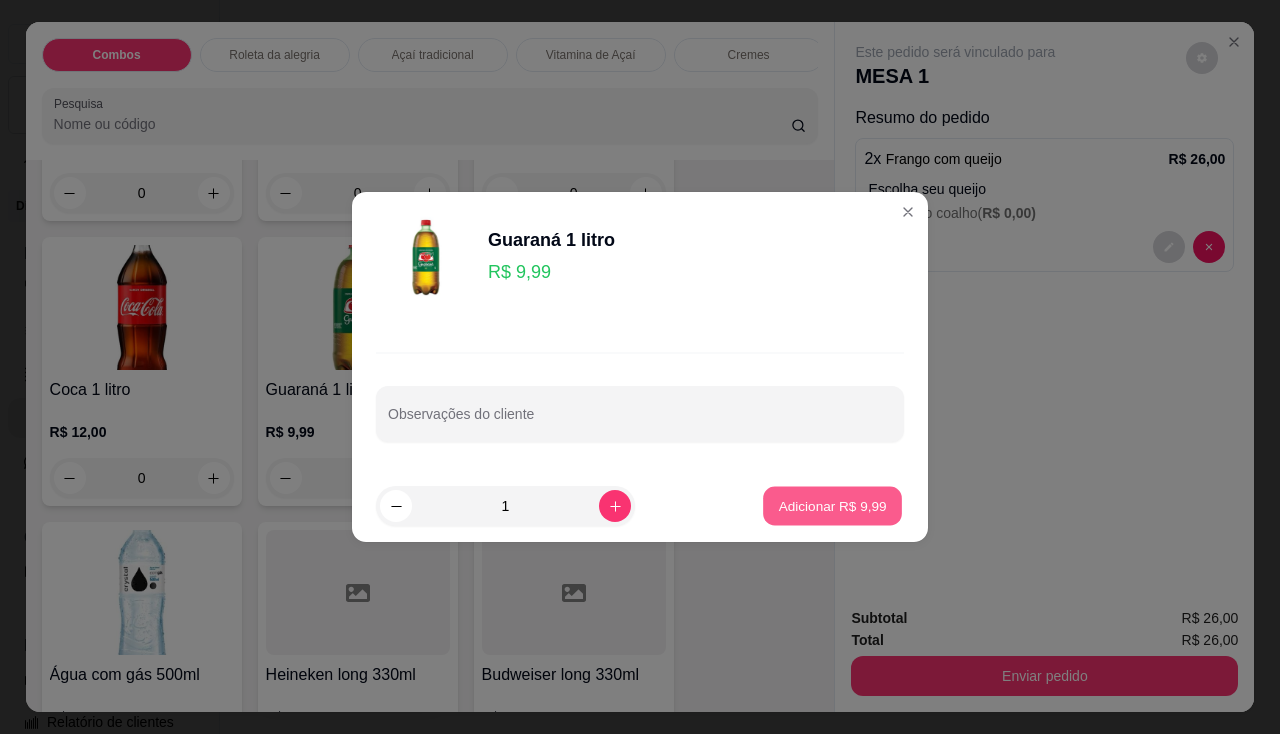 click on "Adicionar   R$ 9,99" at bounding box center [832, 505] 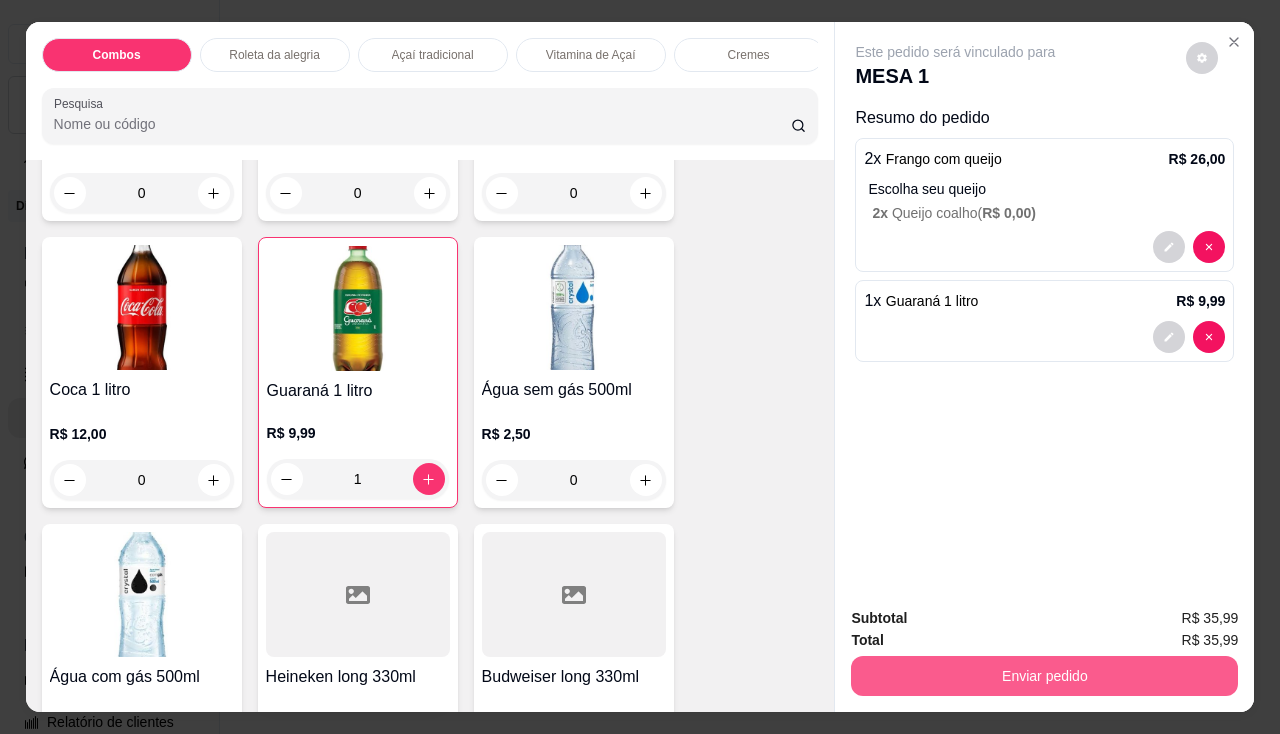 click on "Enviar pedido" at bounding box center (1044, 676) 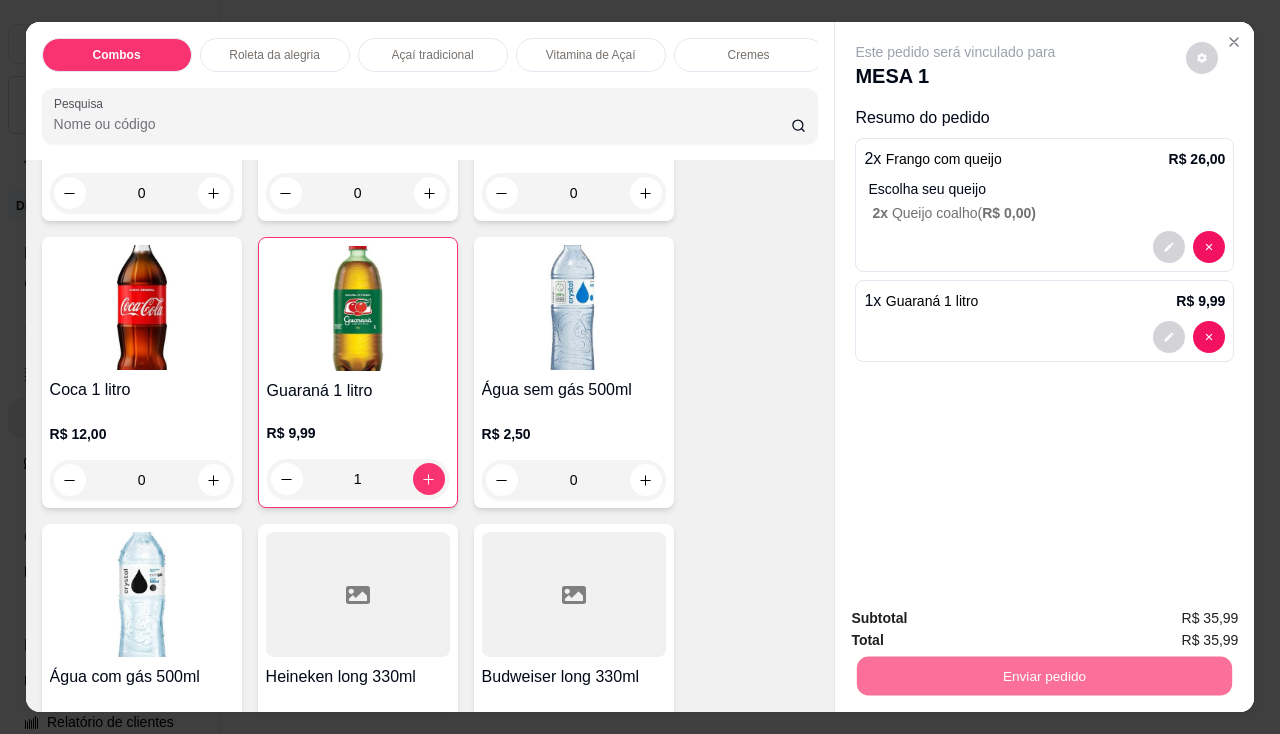 click on "Não registrar e enviar pedido" at bounding box center (979, 620) 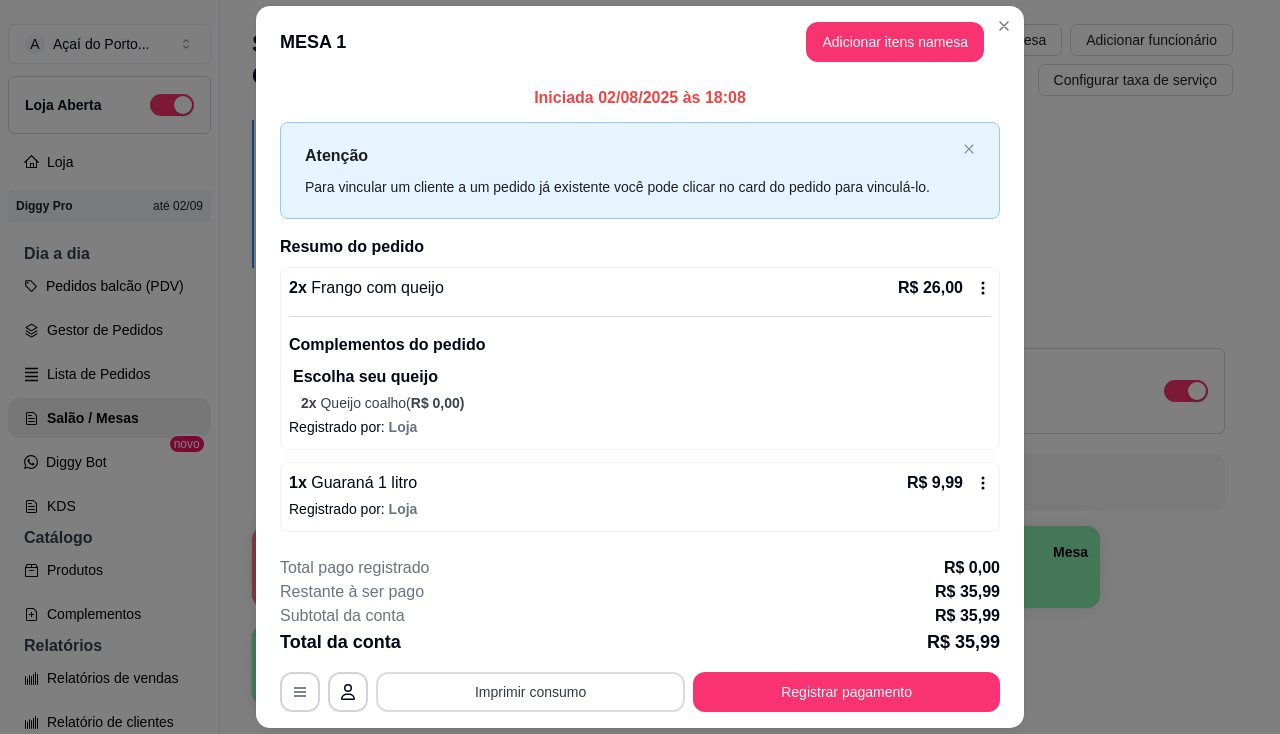 click on "Imprimir consumo" at bounding box center [530, 692] 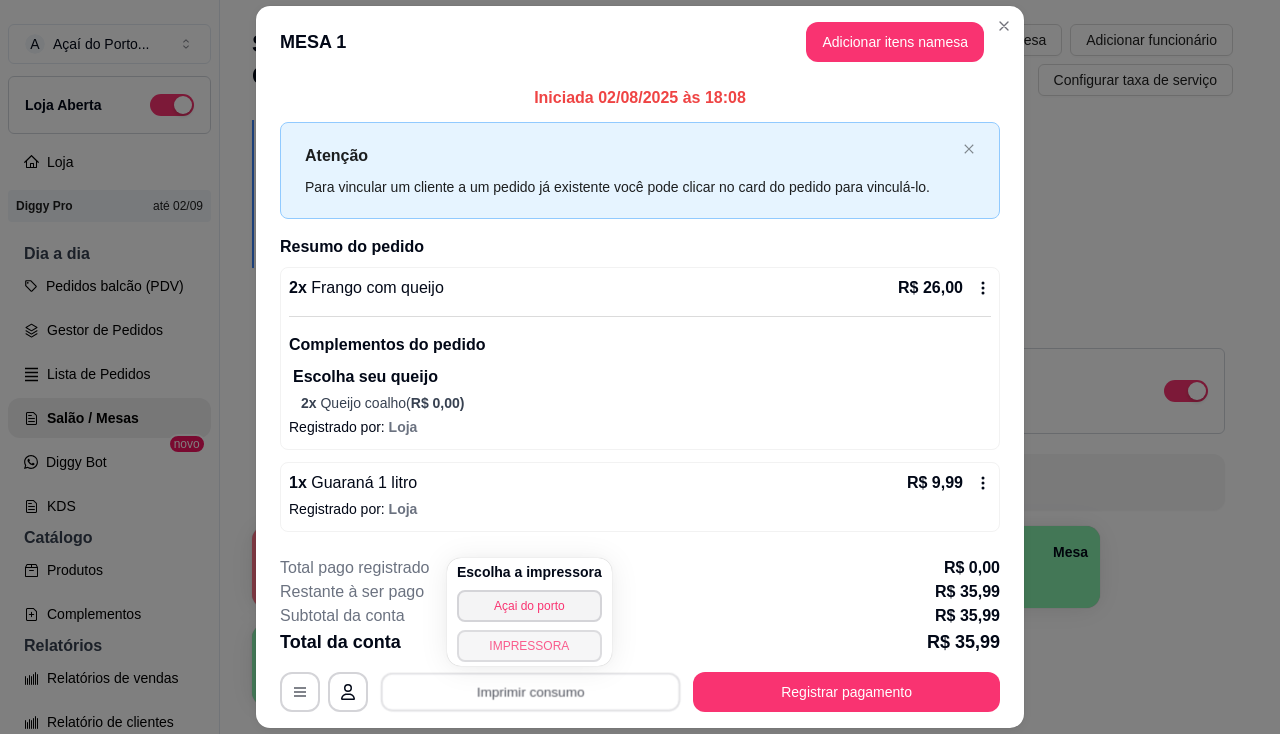 click on "IMPRESSORA" at bounding box center (529, 646) 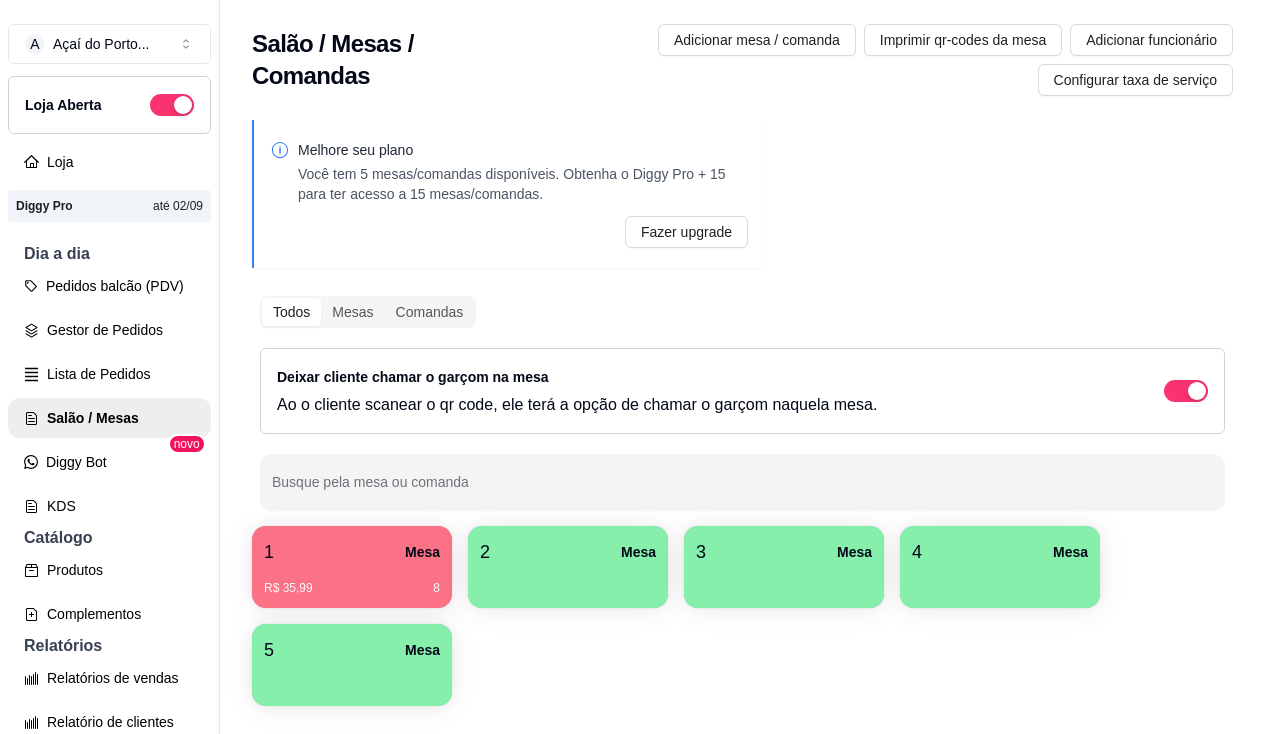 click on "R$ 35,99 8" at bounding box center (352, 581) 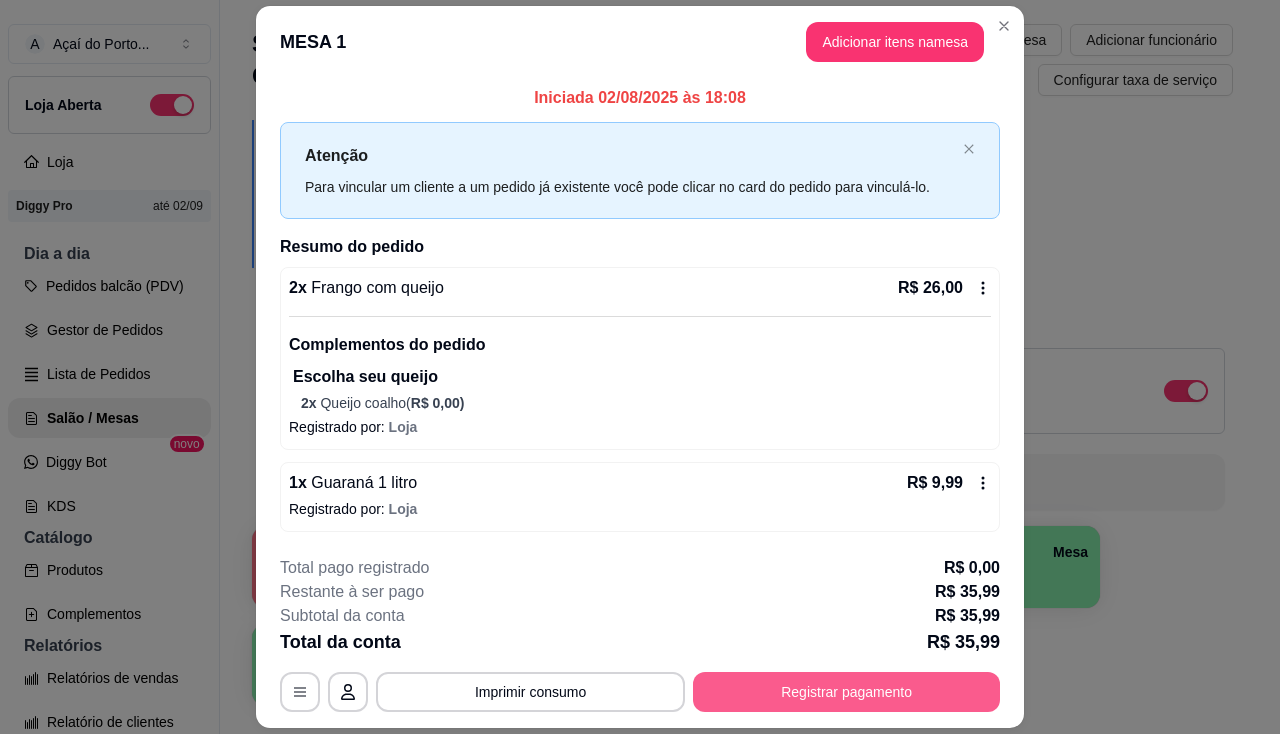 click on "Registrar pagamento" at bounding box center [846, 692] 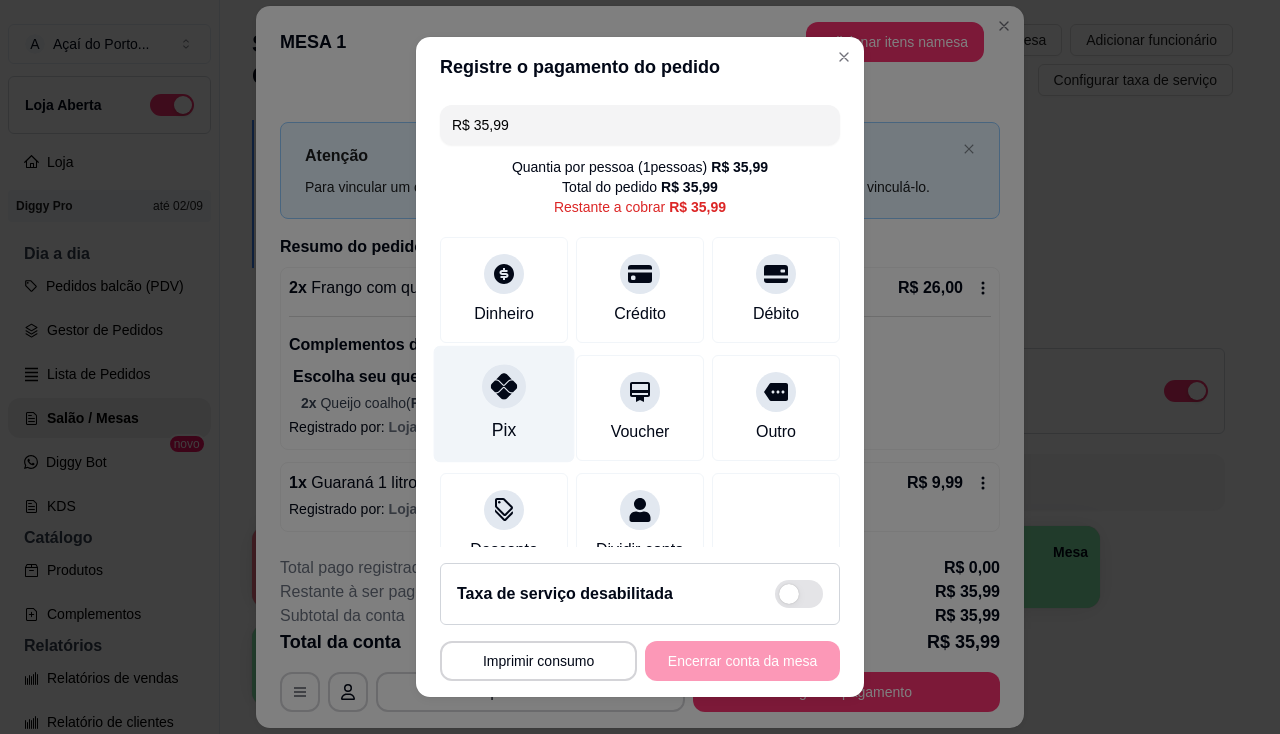 click on "Pix" at bounding box center [504, 403] 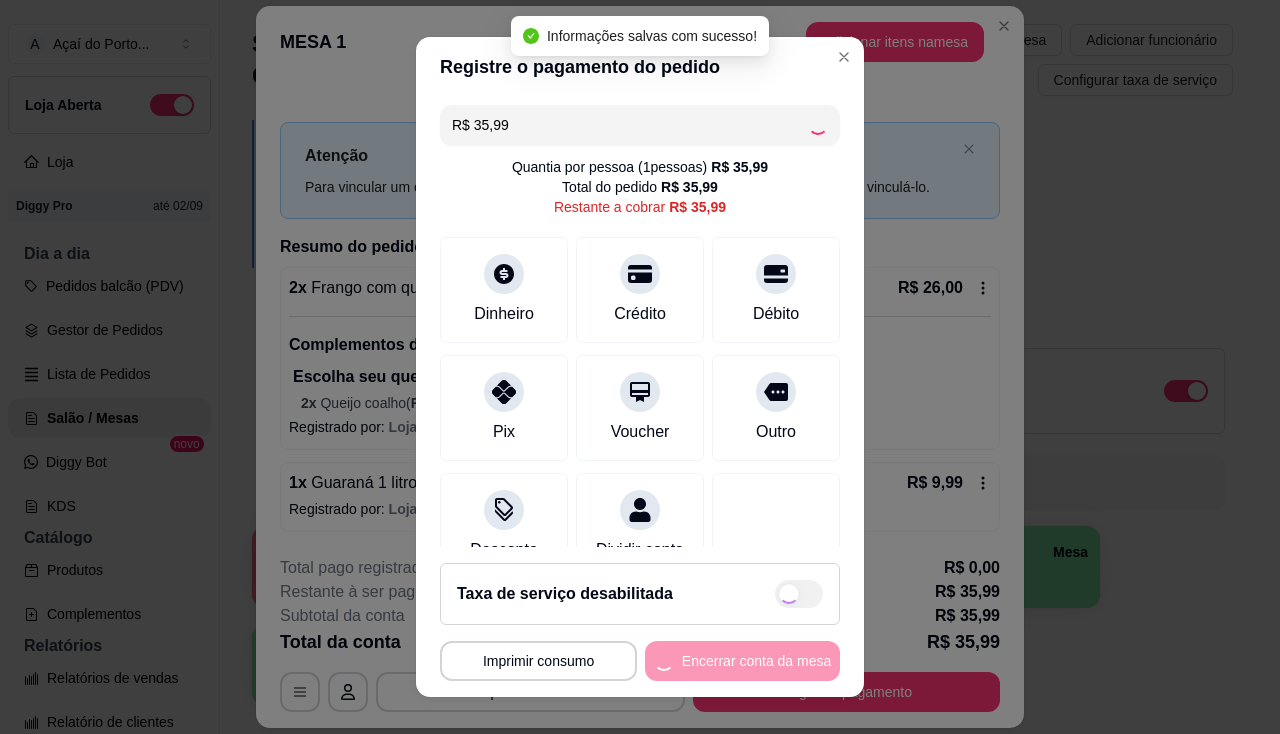 type on "R$ 0,00" 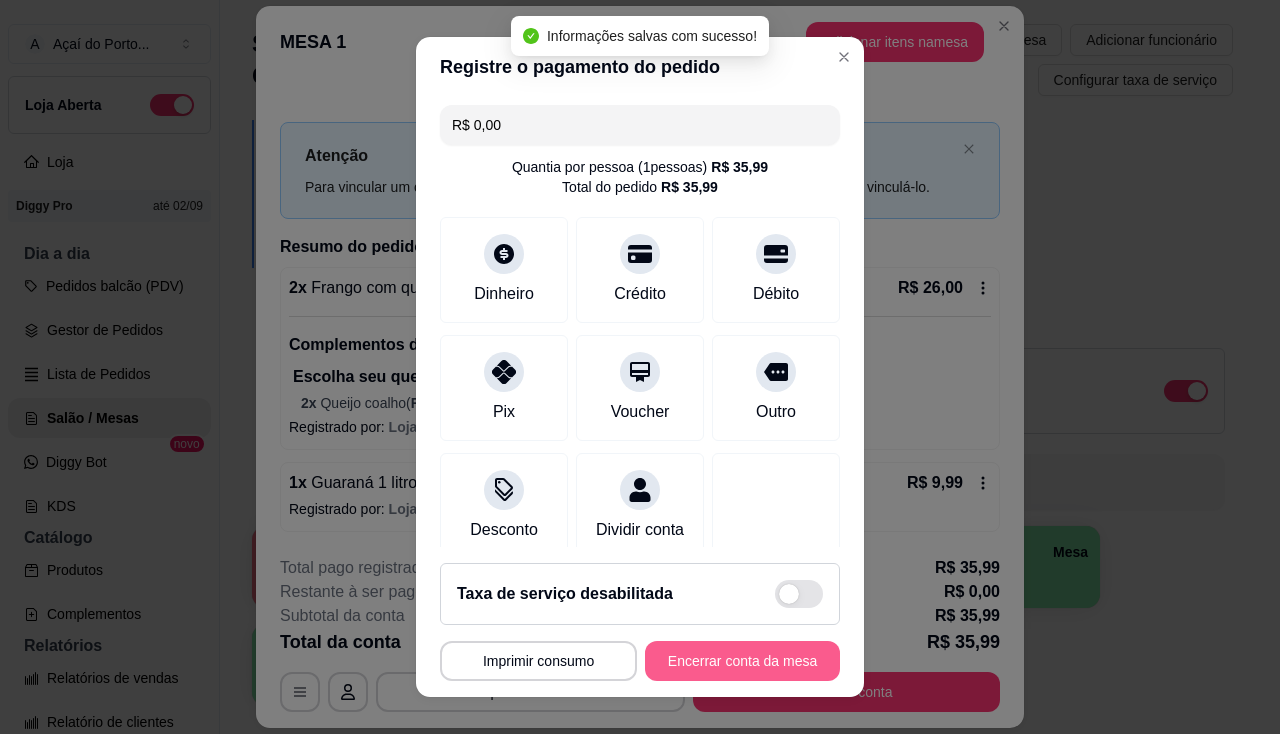 click on "Encerrar conta da mesa" at bounding box center [742, 661] 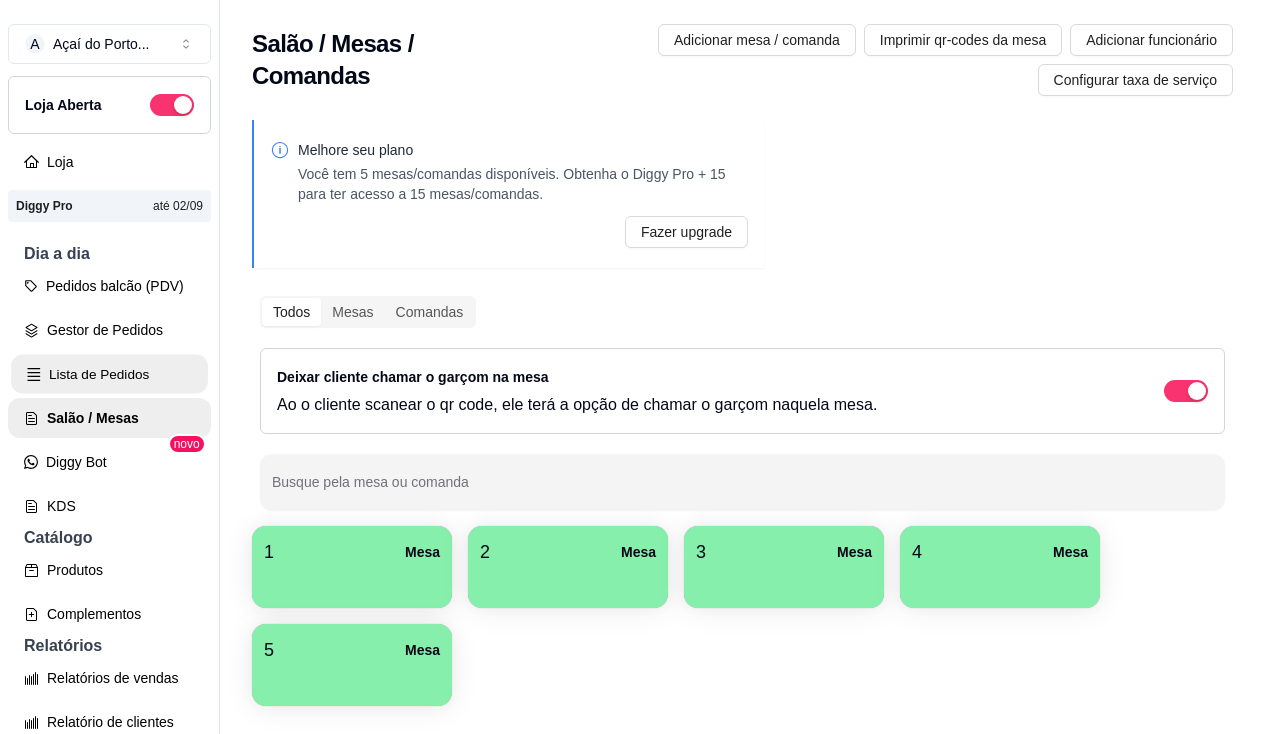 click on "Lista de Pedidos" at bounding box center (109, 374) 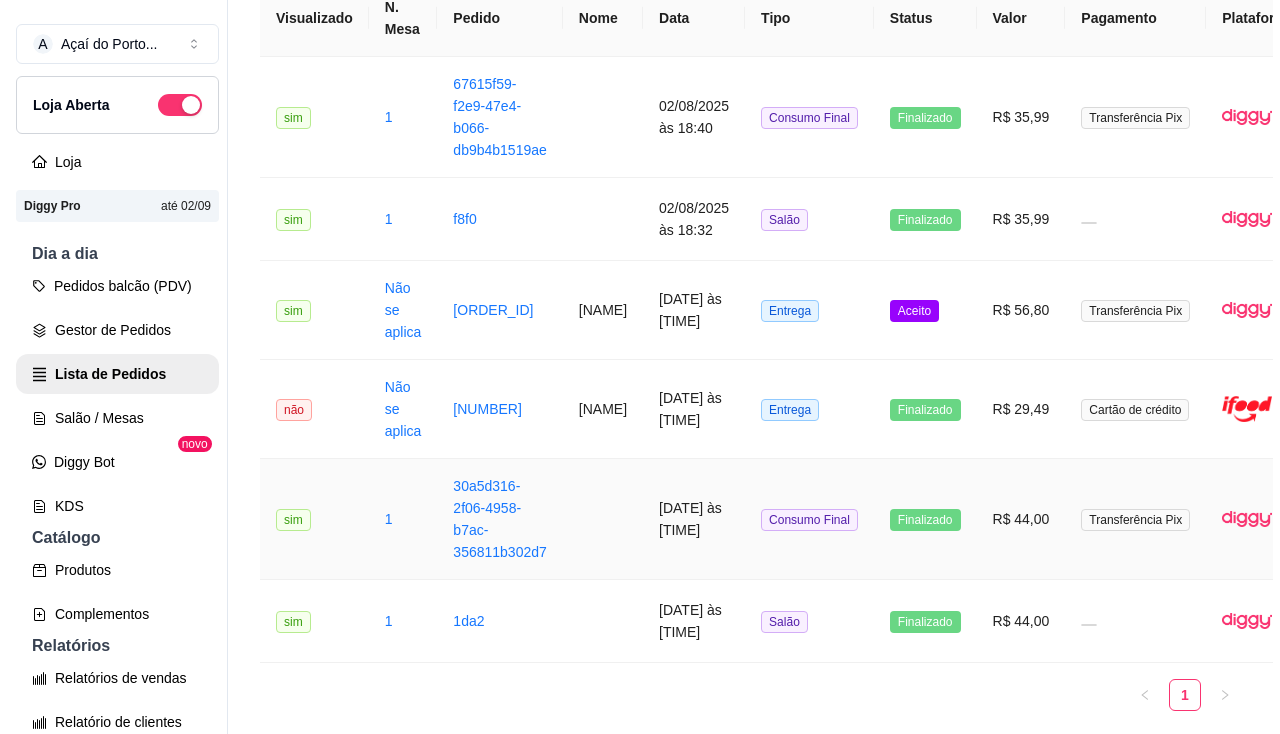 scroll, scrollTop: 100, scrollLeft: 0, axis: vertical 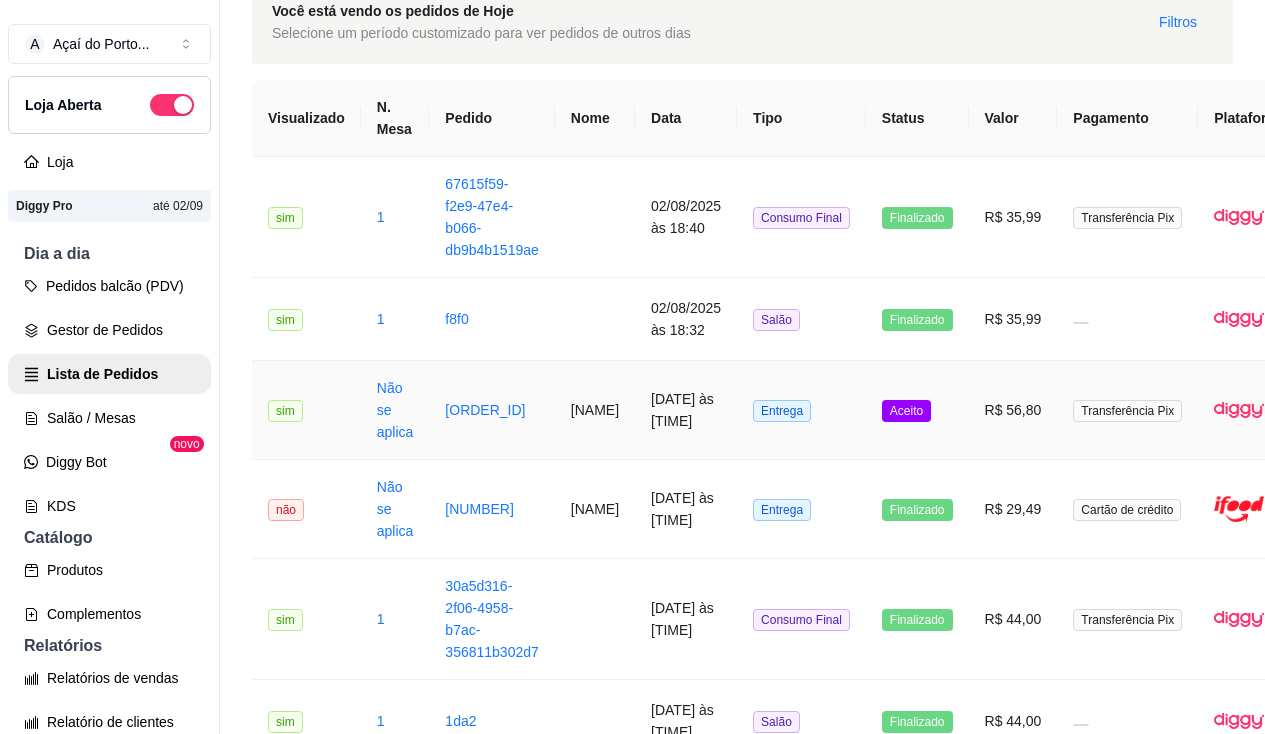click on "[ORDER_ID]" at bounding box center [491, 410] 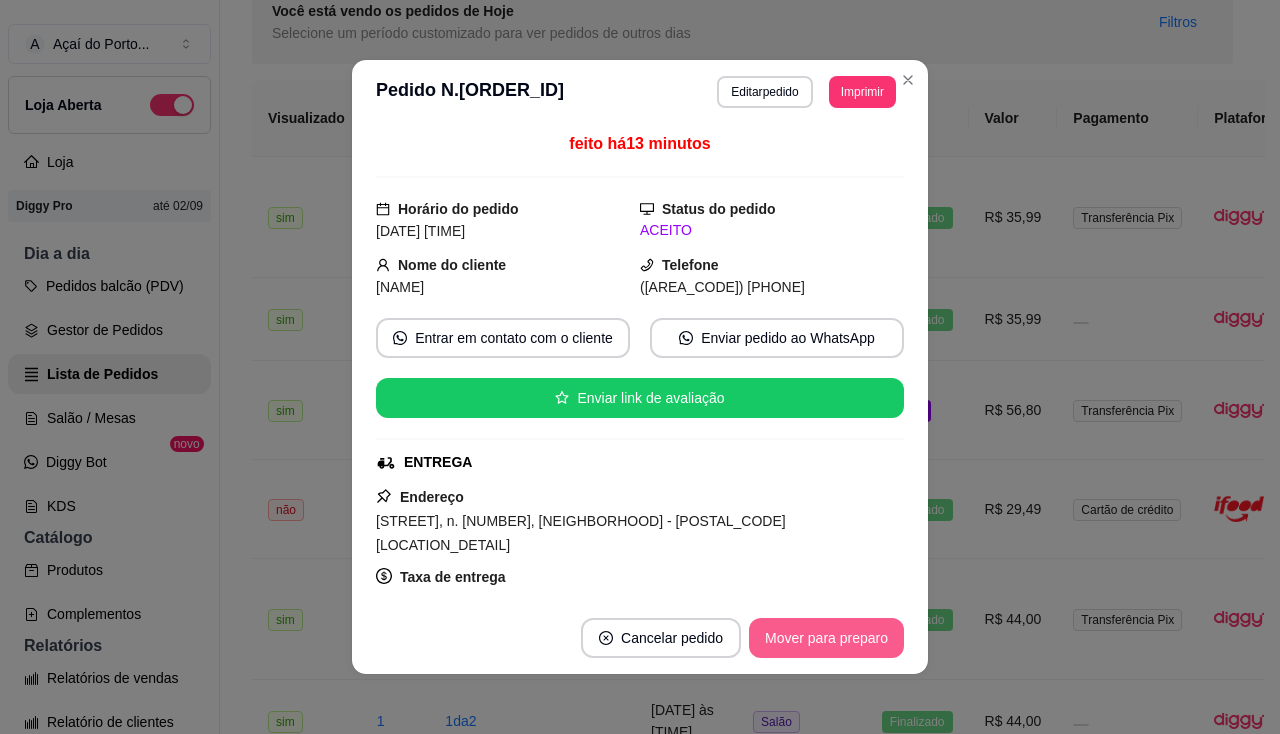 click on "Mover para preparo" at bounding box center (826, 638) 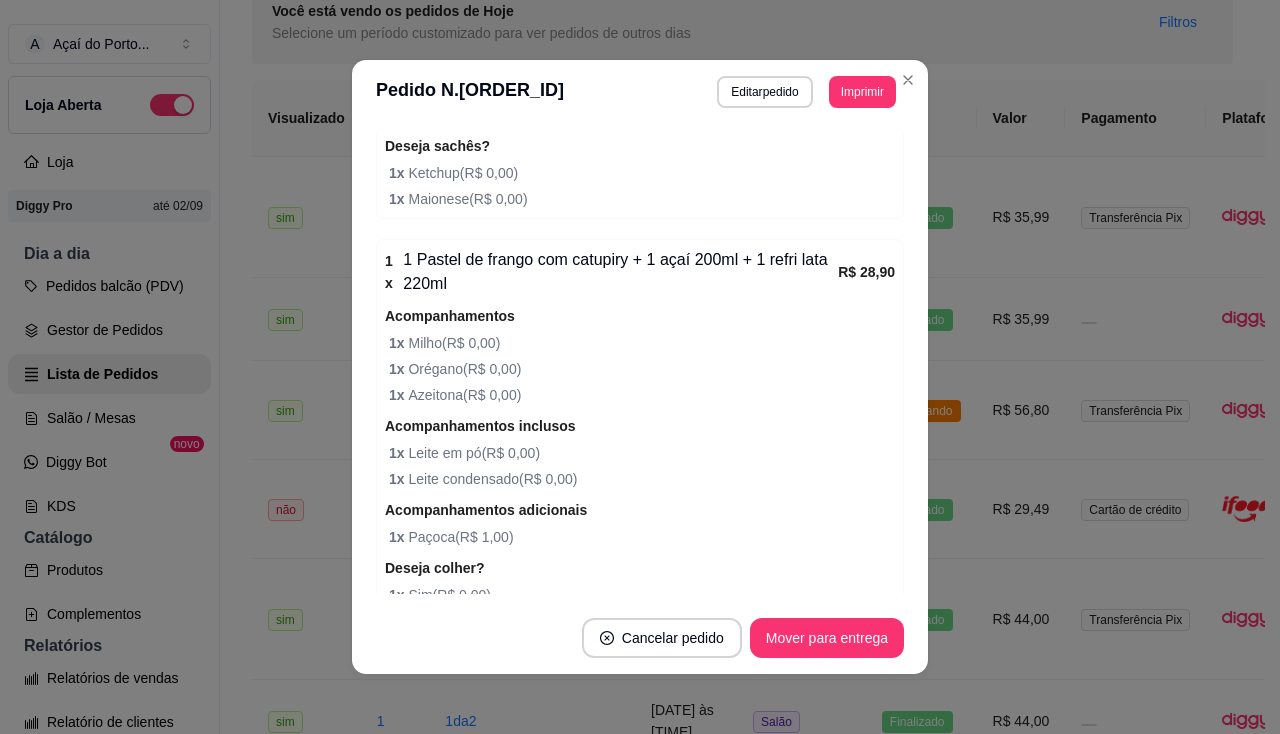 scroll, scrollTop: 1259, scrollLeft: 0, axis: vertical 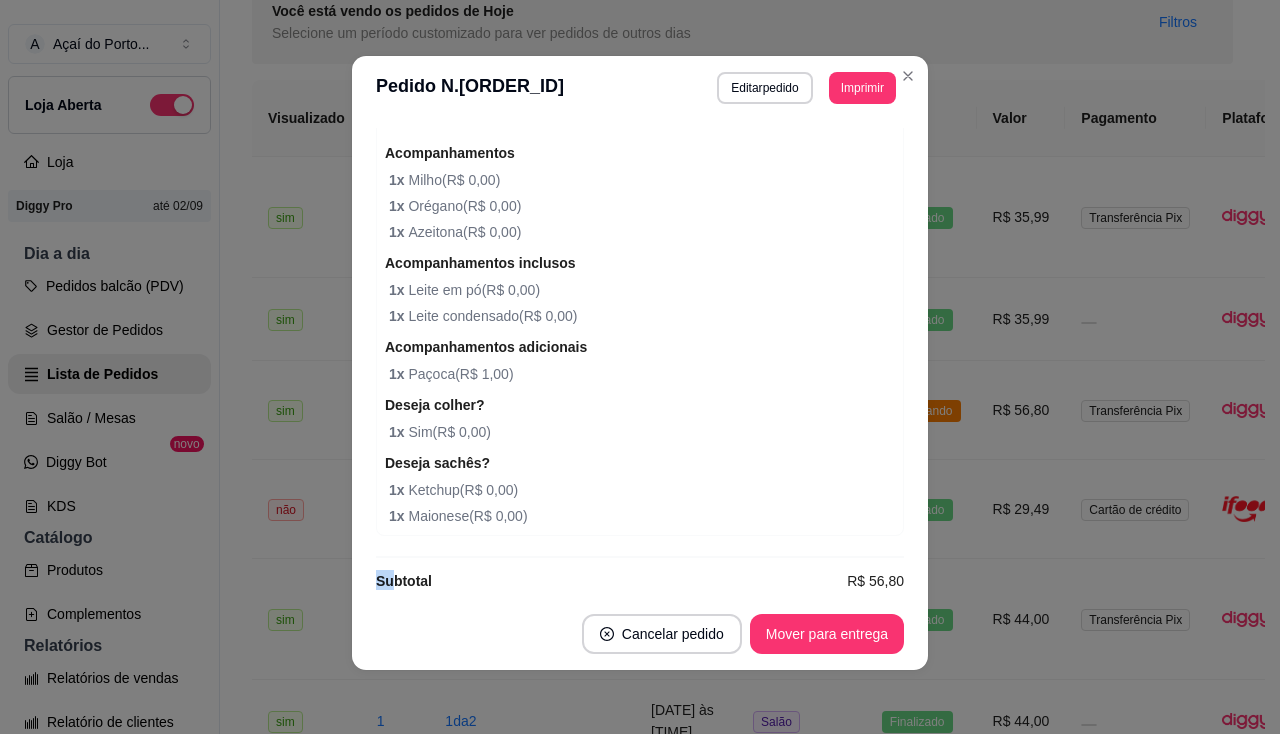 drag, startPoint x: 368, startPoint y: 559, endPoint x: 382, endPoint y: 559, distance: 14 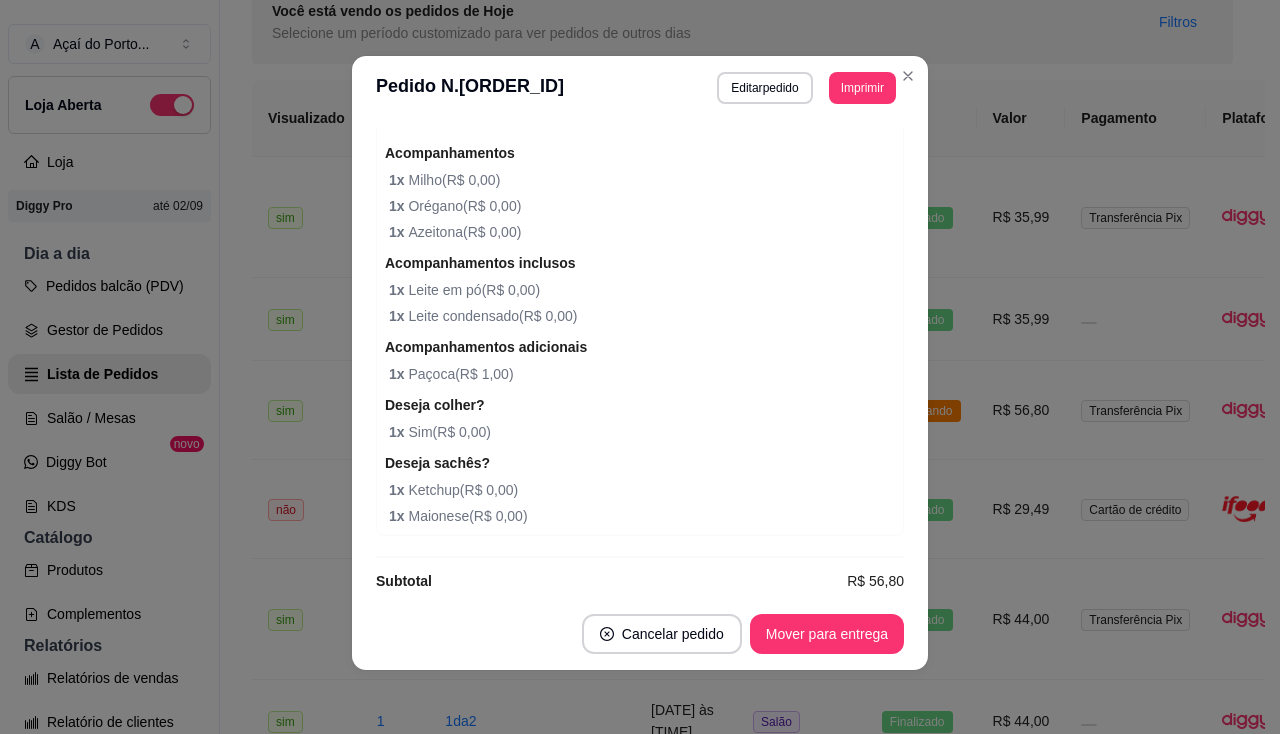 click on "Subtotal R$ 56,80" at bounding box center [640, 581] 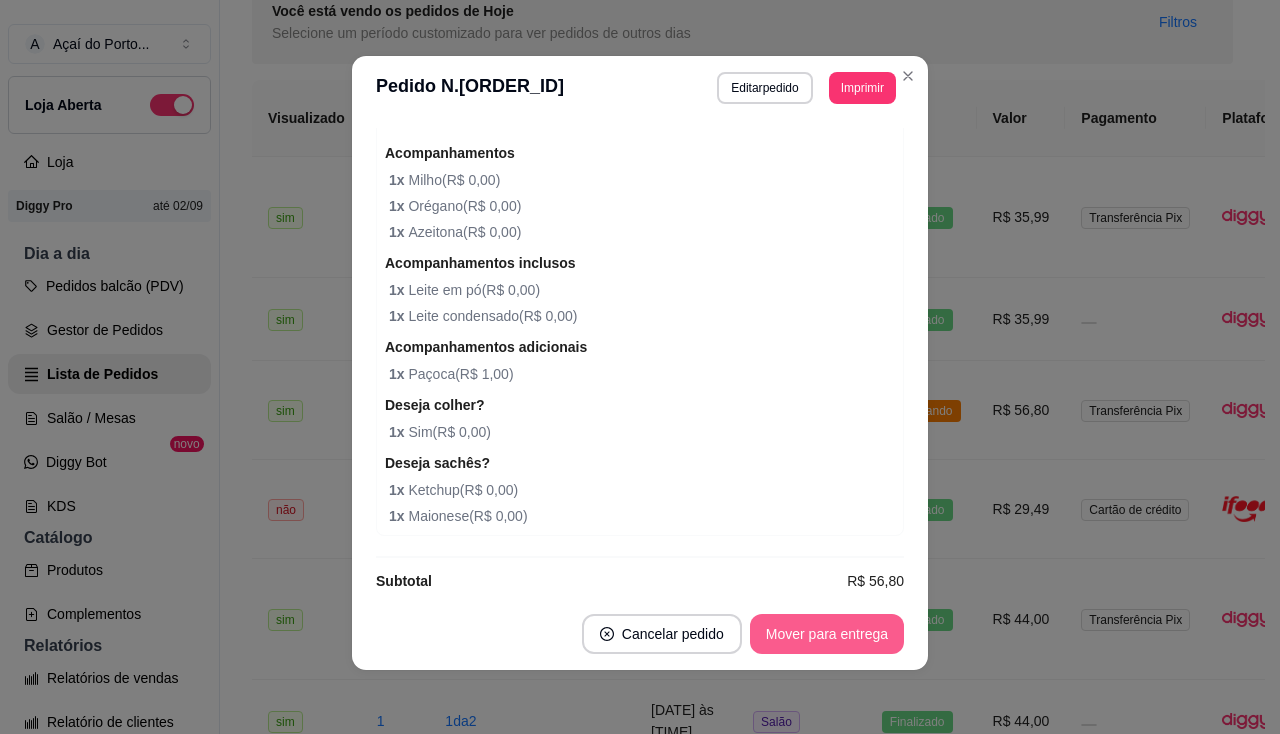 click on "Mover para entrega" at bounding box center (827, 634) 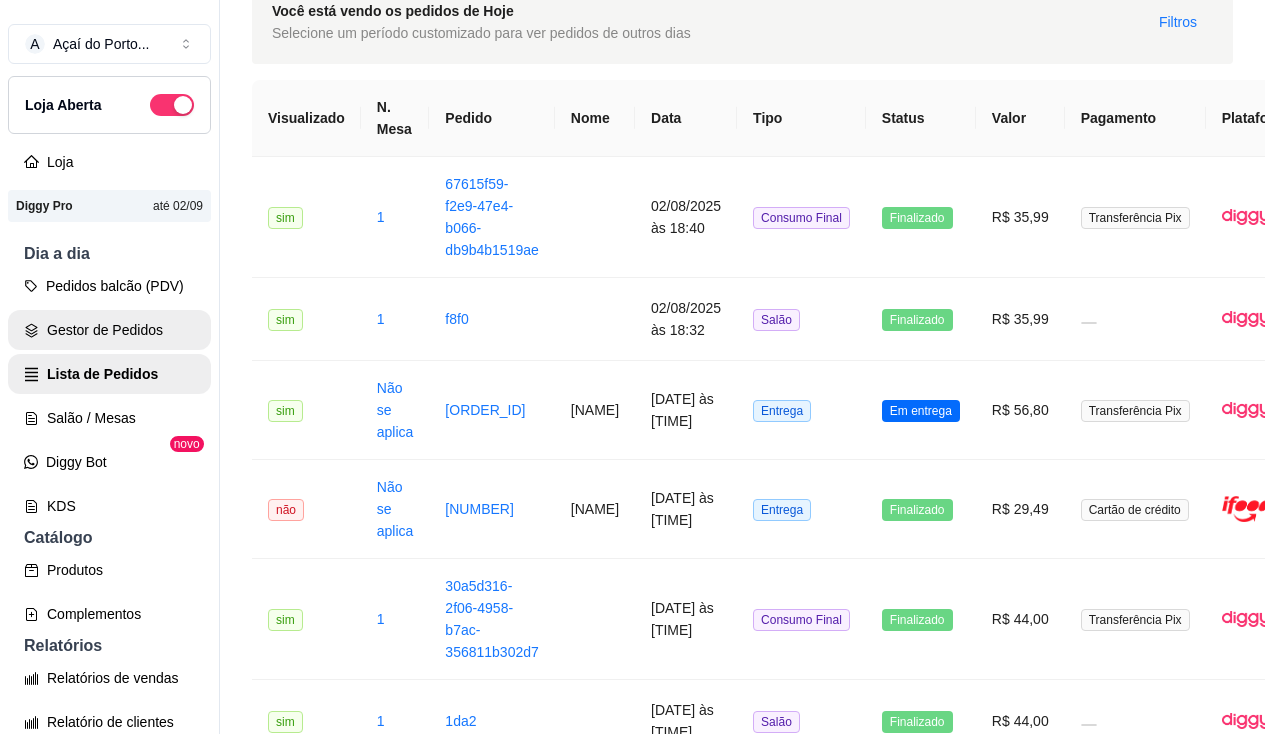 click on "Gestor de Pedidos" at bounding box center (109, 330) 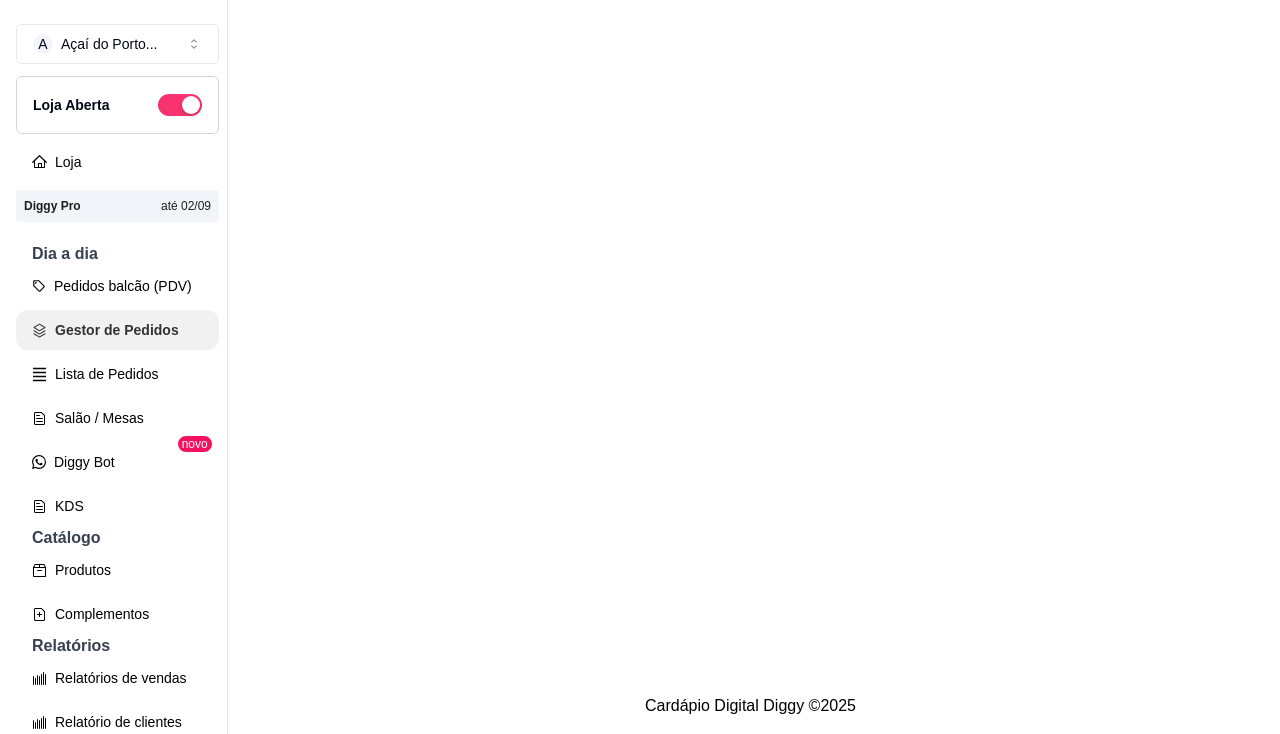 scroll, scrollTop: 0, scrollLeft: 0, axis: both 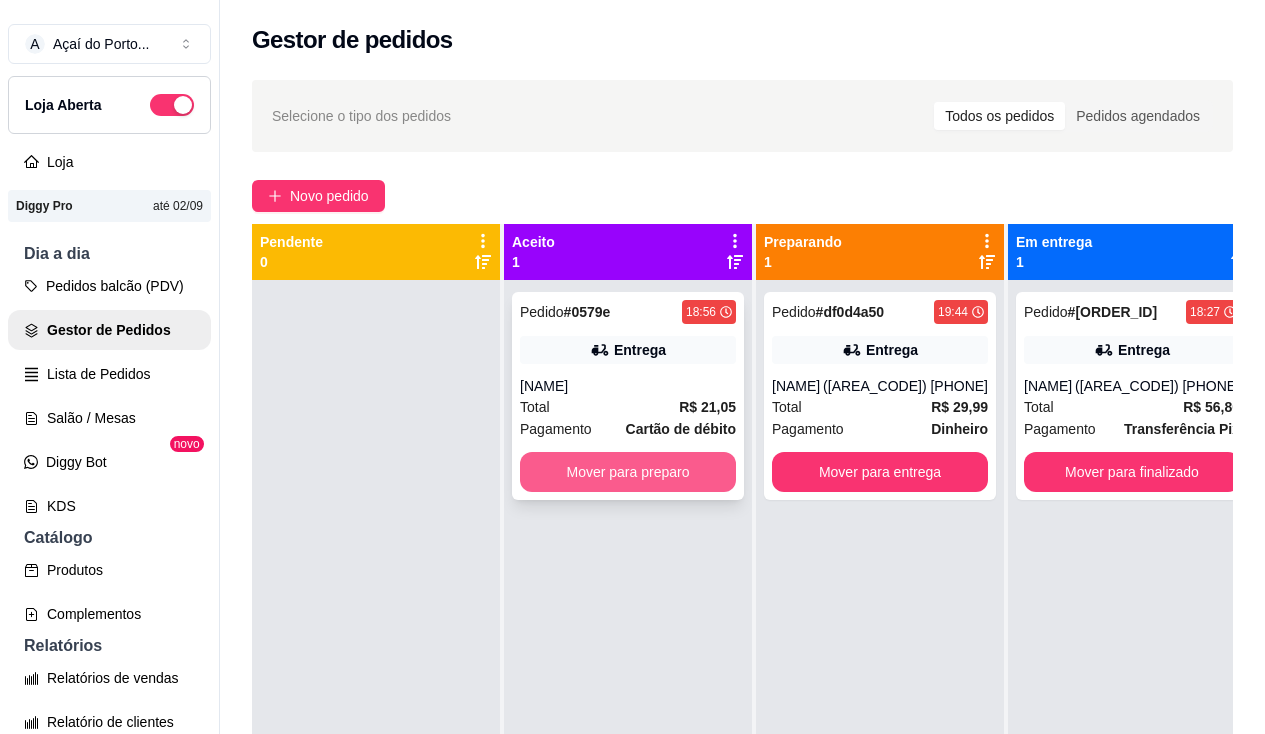 click on "Mover para preparo" at bounding box center [628, 472] 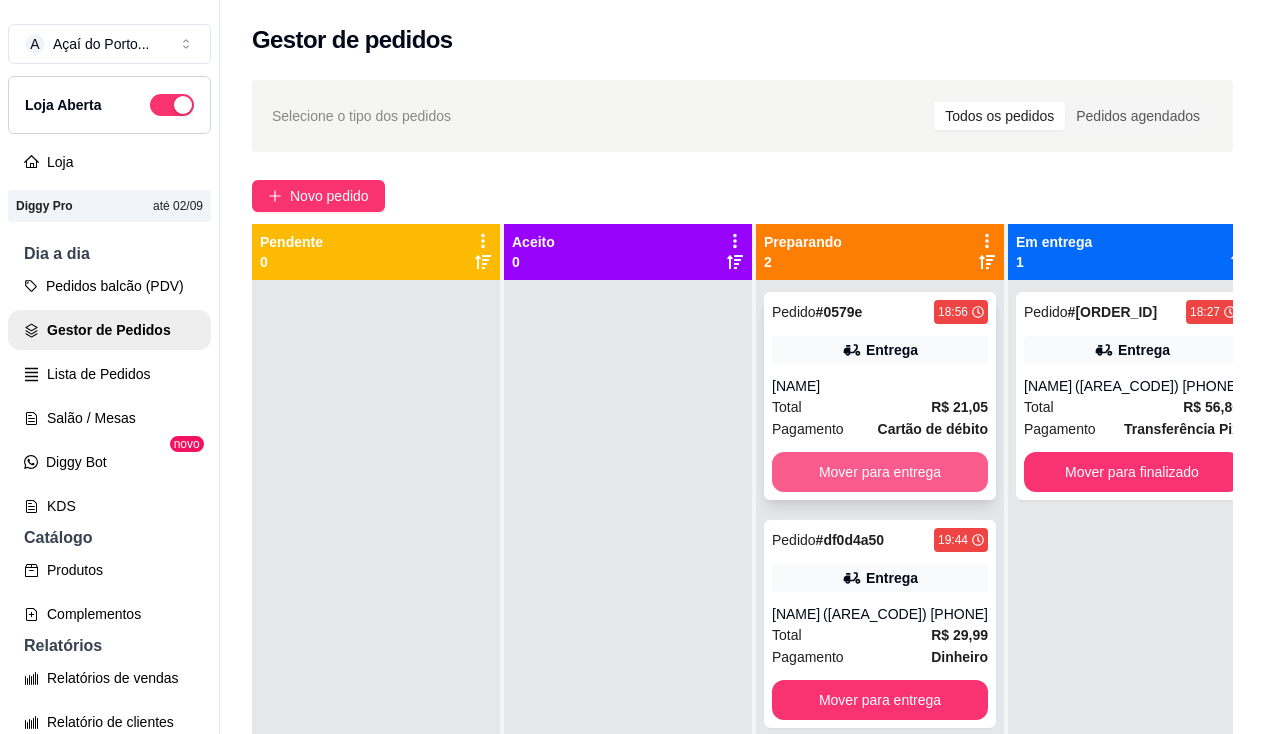 click on "Mover para entrega" at bounding box center (880, 472) 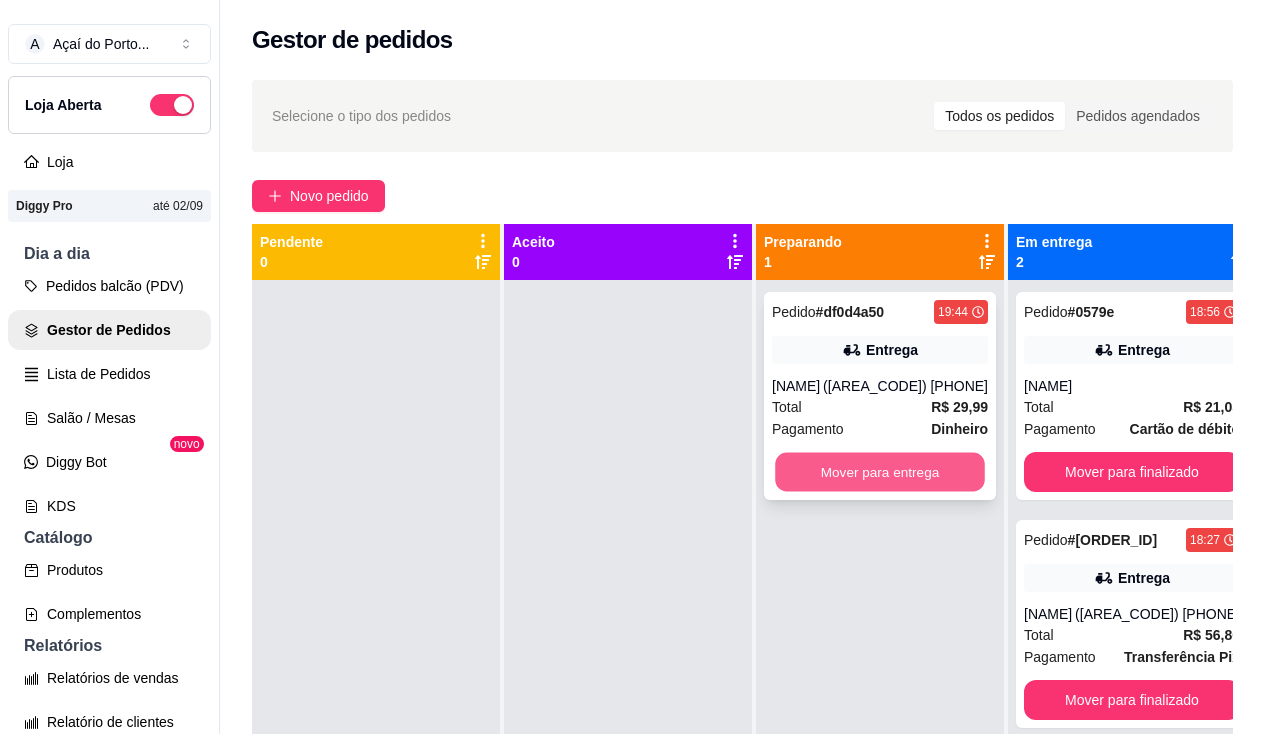 click on "Mover para entrega" at bounding box center [880, 472] 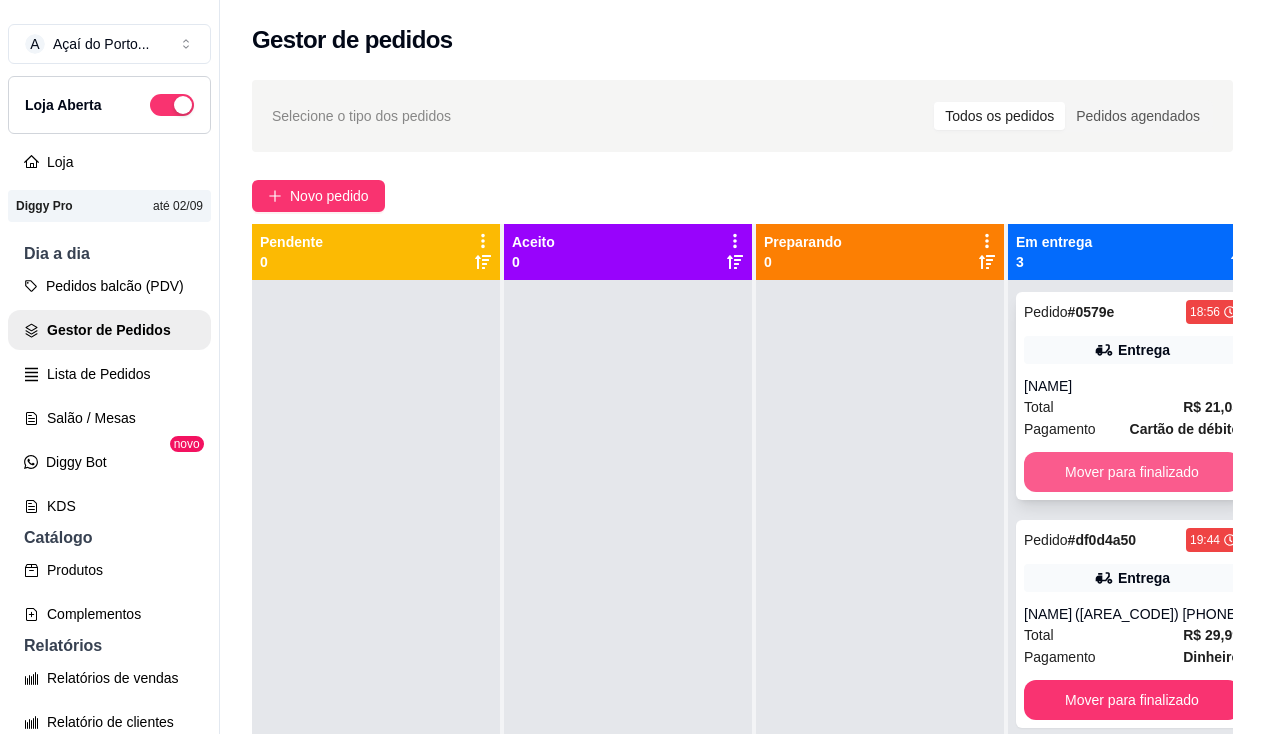 click on "Mover para finalizado" at bounding box center (1132, 472) 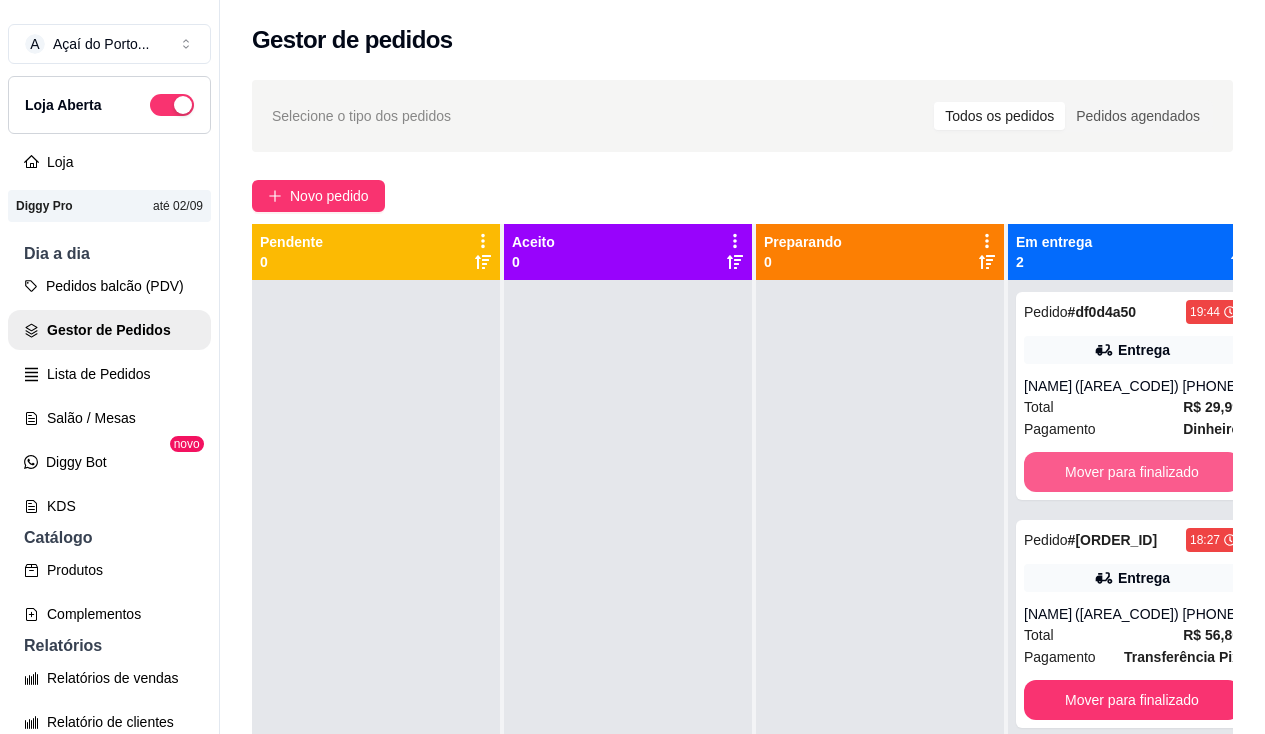 click on "Mover para finalizado" at bounding box center [1132, 472] 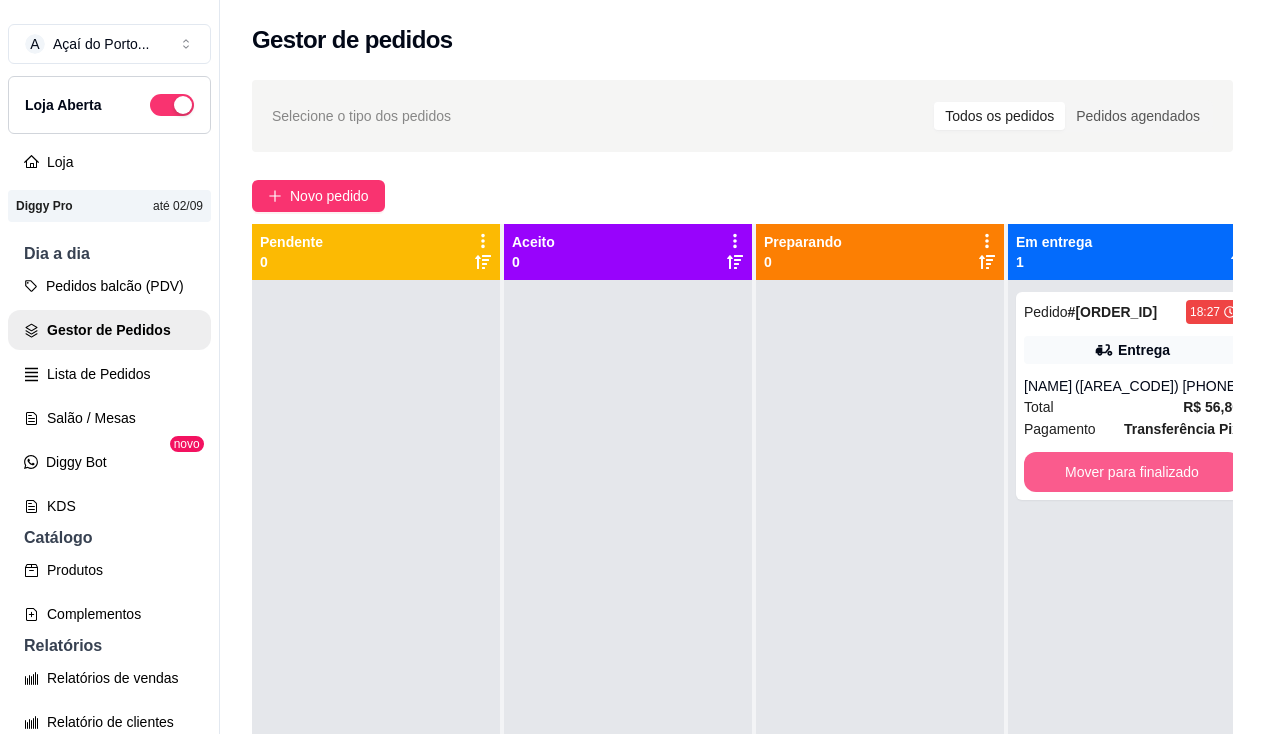 click on "Mover para finalizado" at bounding box center [1132, 472] 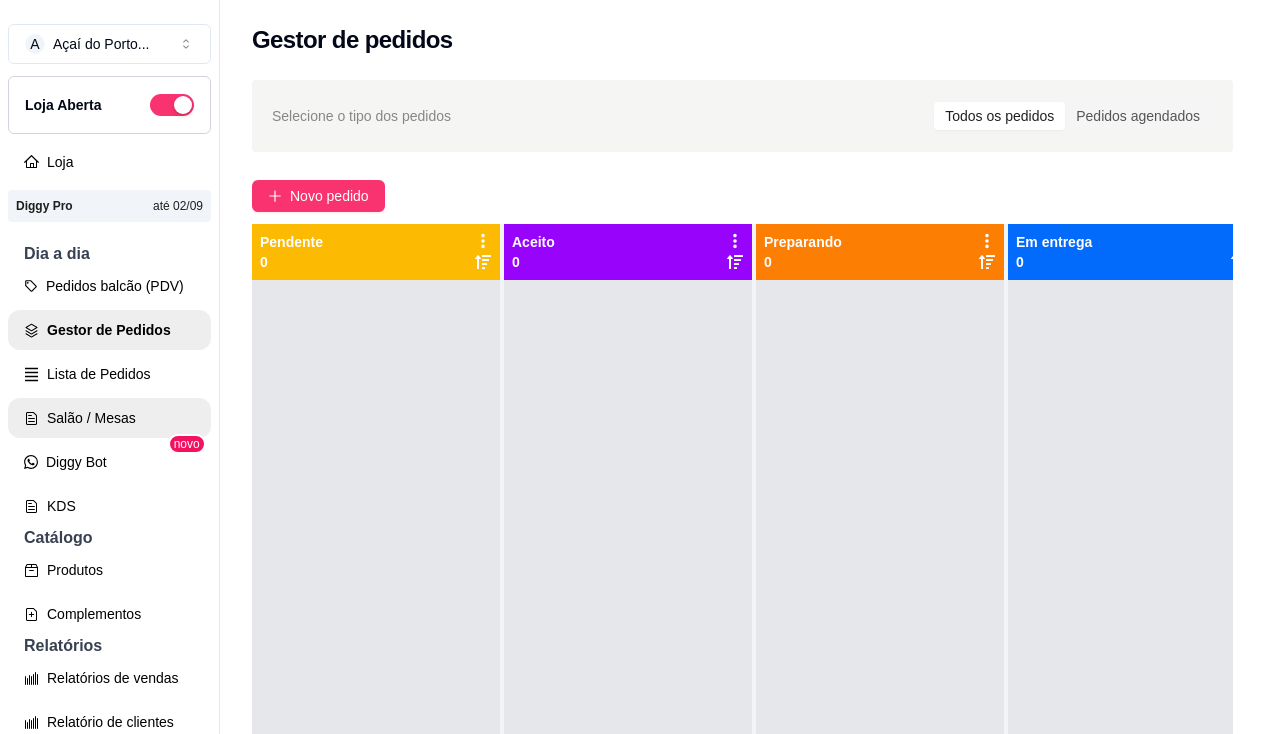 click on "Salão / Mesas" at bounding box center [109, 418] 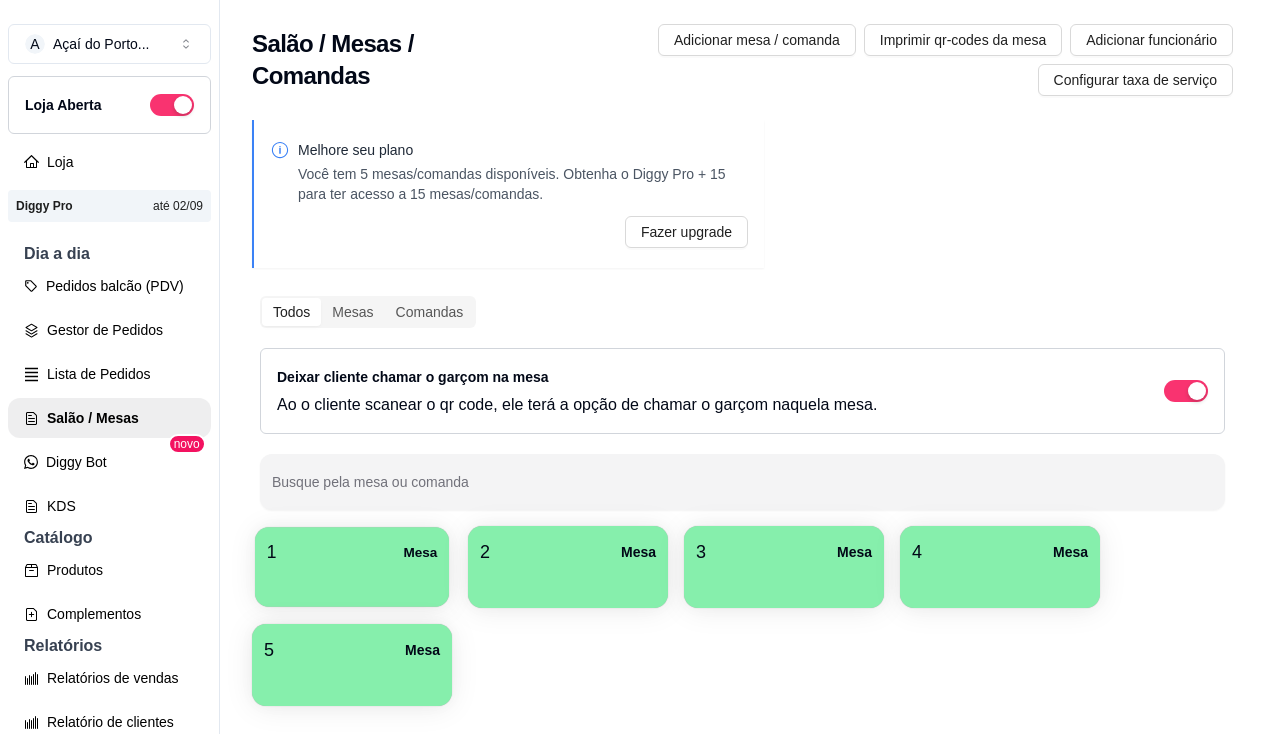 click on "1 Mesa" at bounding box center (352, 567) 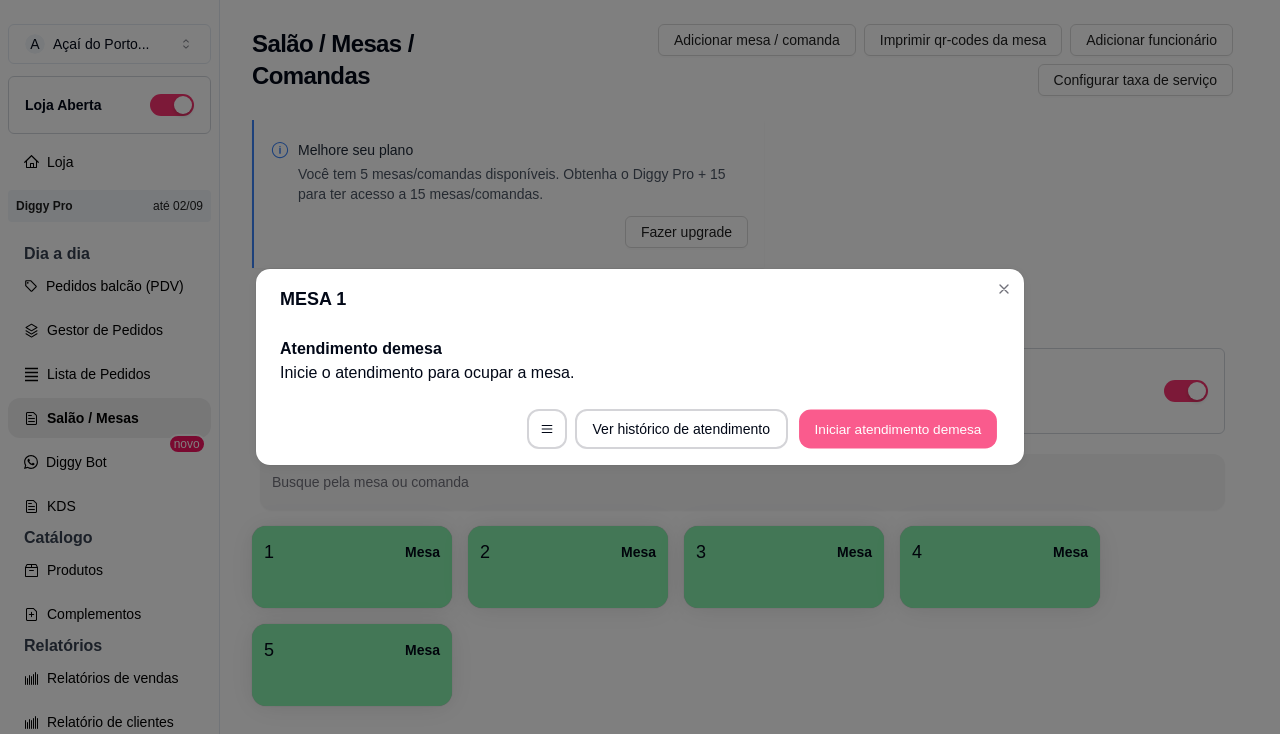 click on "Iniciar atendimento de  mesa" at bounding box center (898, 429) 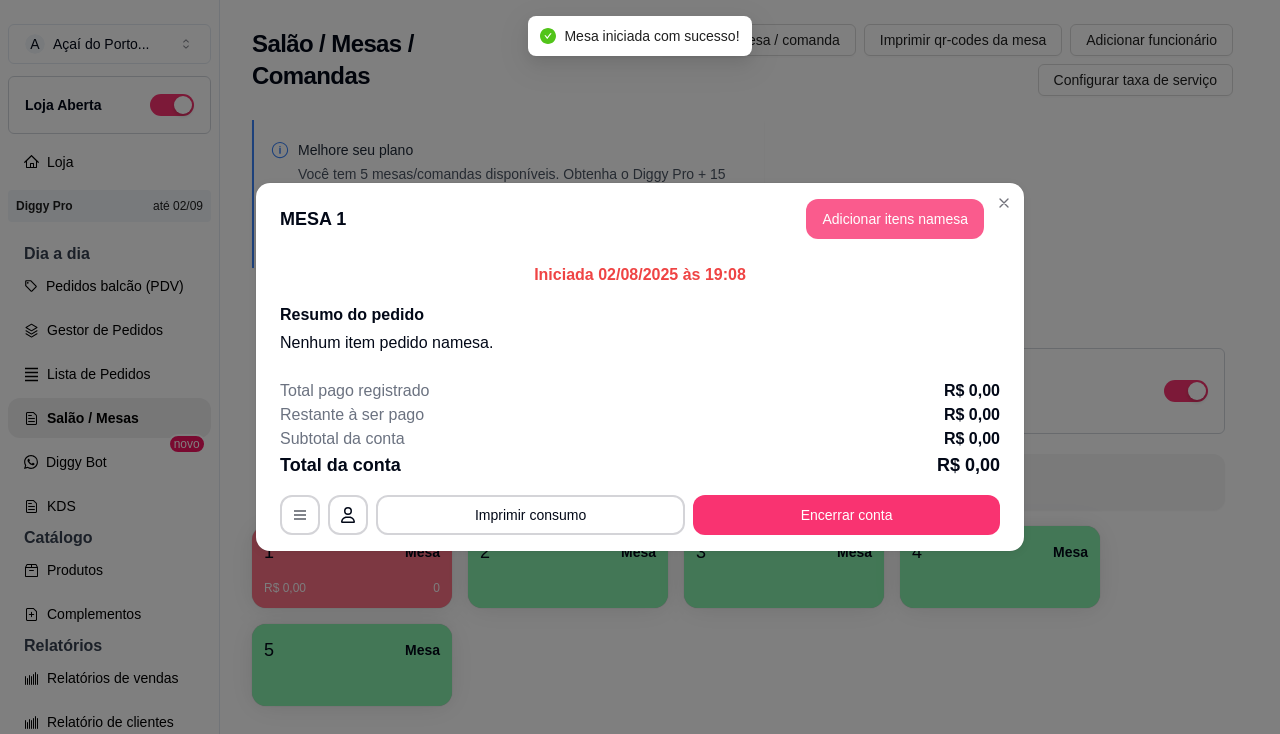 click on "Adicionar itens na  mesa" at bounding box center [895, 219] 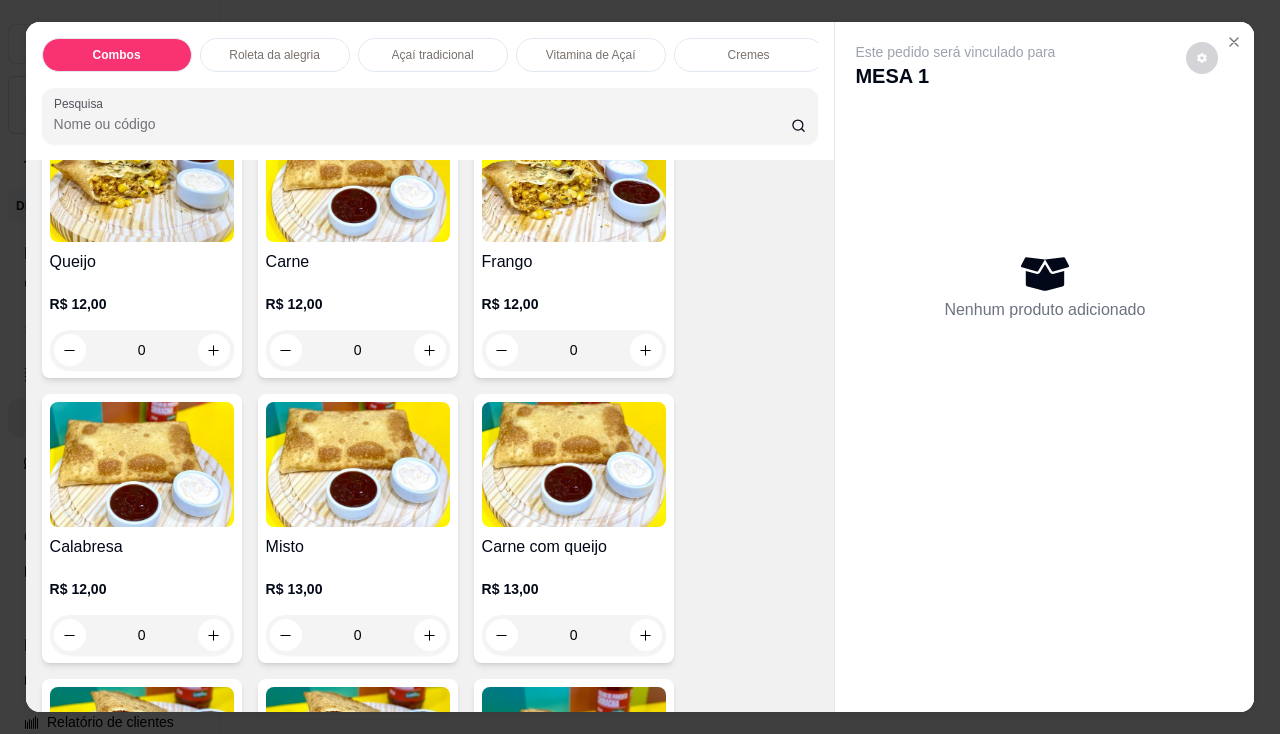 scroll, scrollTop: 2300, scrollLeft: 0, axis: vertical 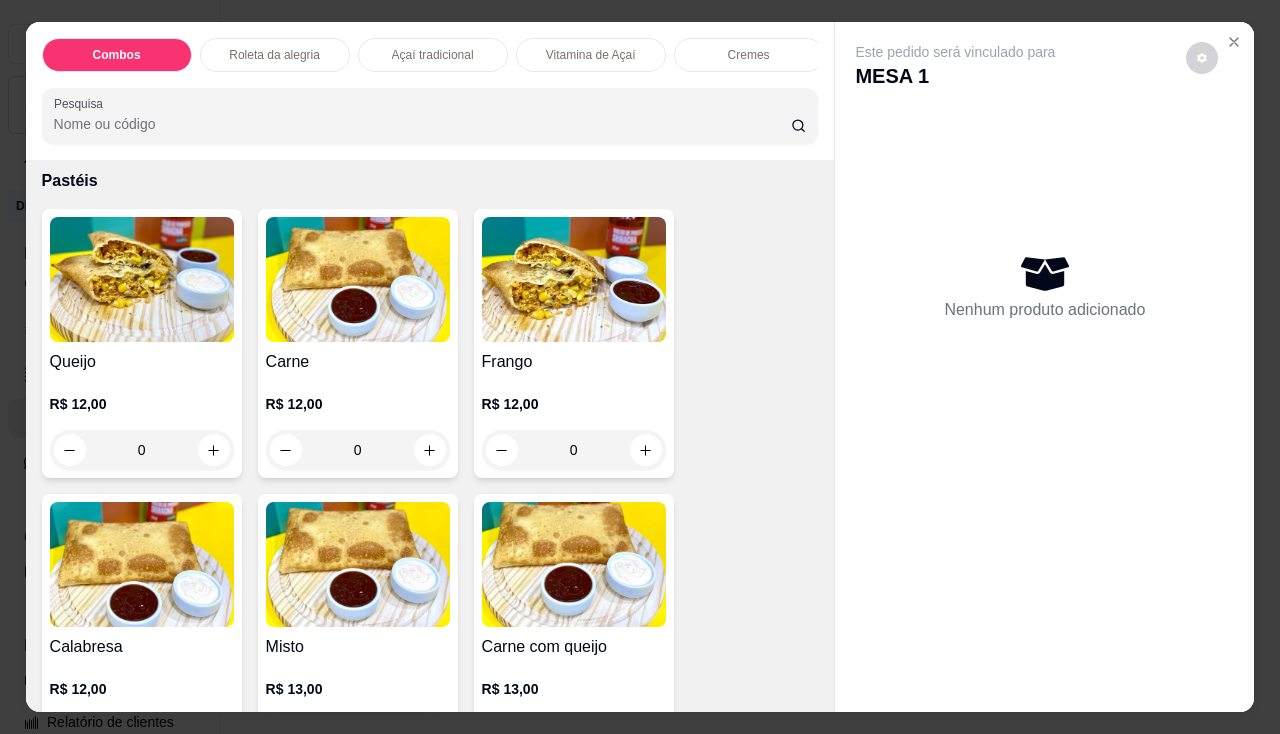 click on "Queijo" at bounding box center [142, 362] 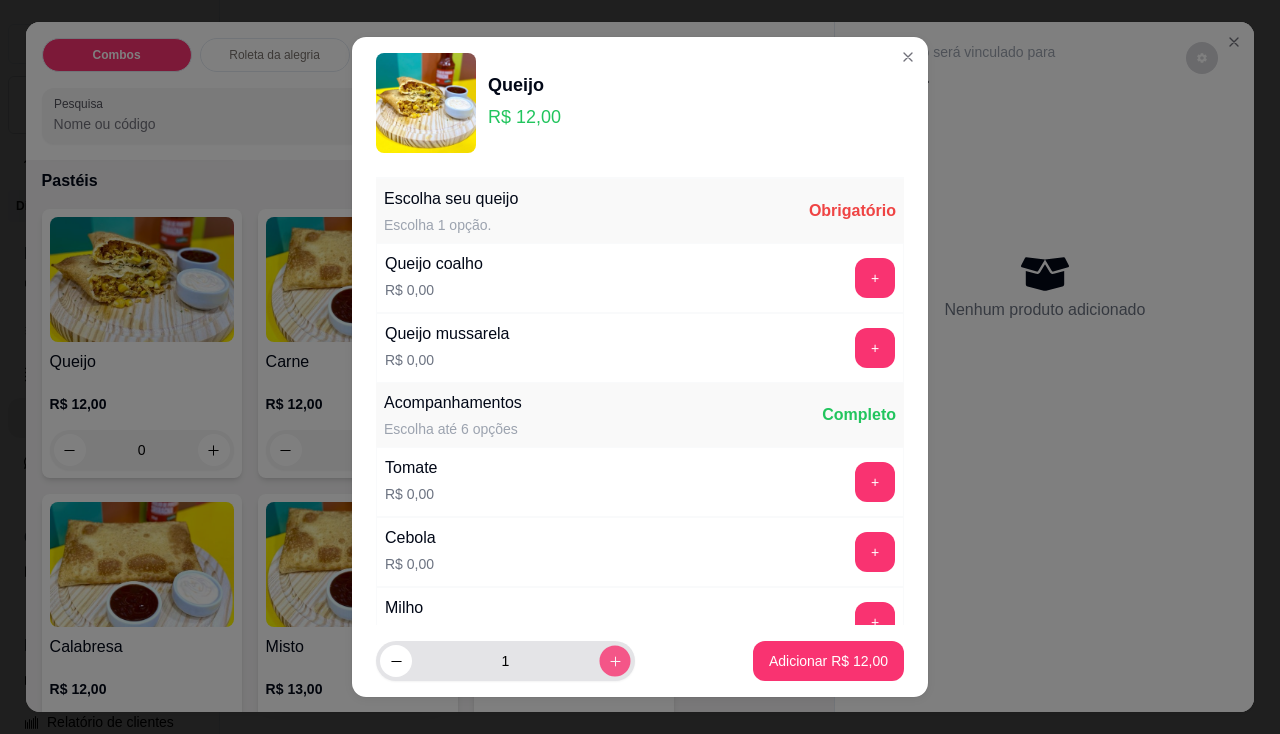click 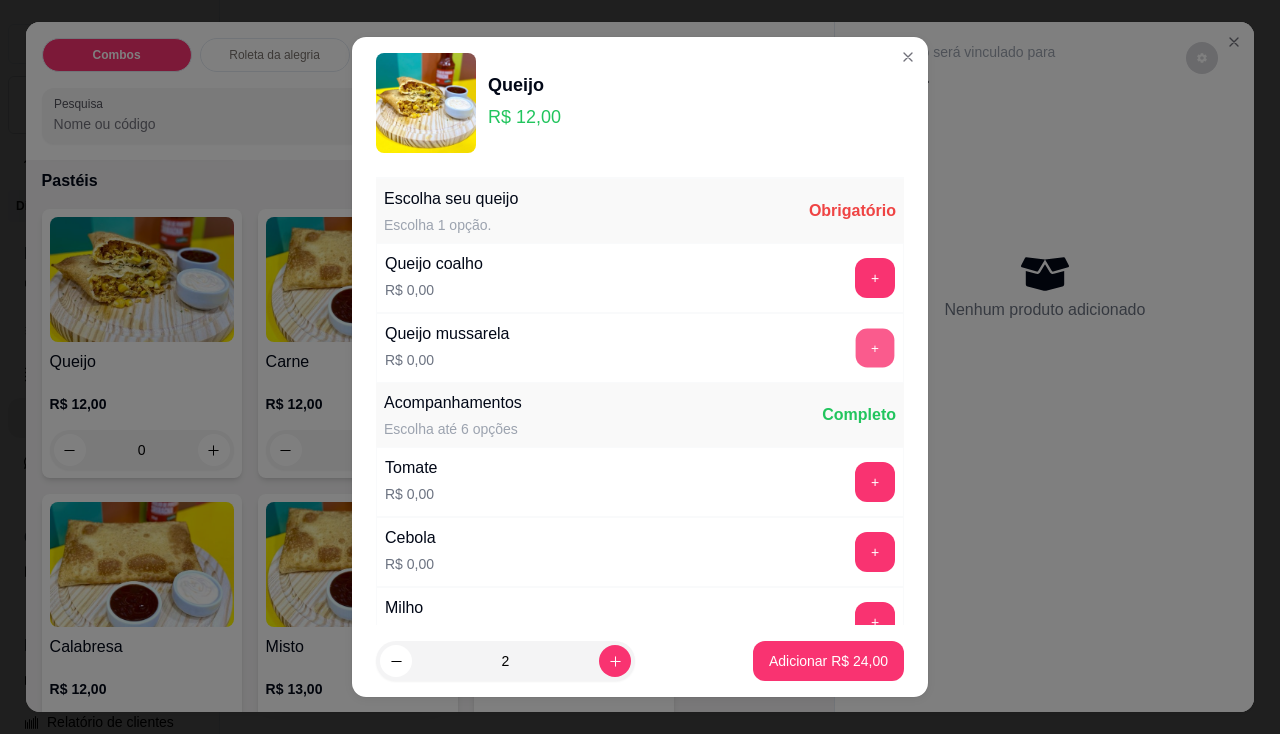 click on "+" at bounding box center [875, 347] 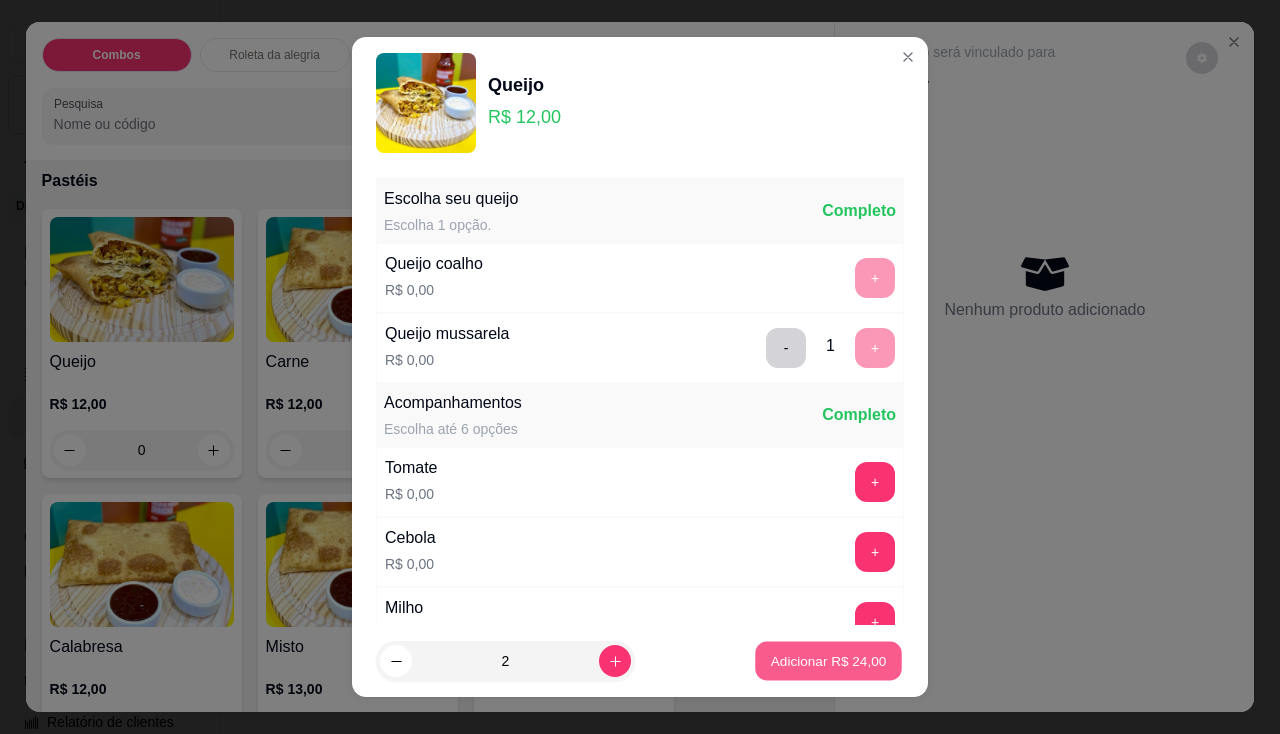 click on "Adicionar   R$ 24,00" at bounding box center (829, 661) 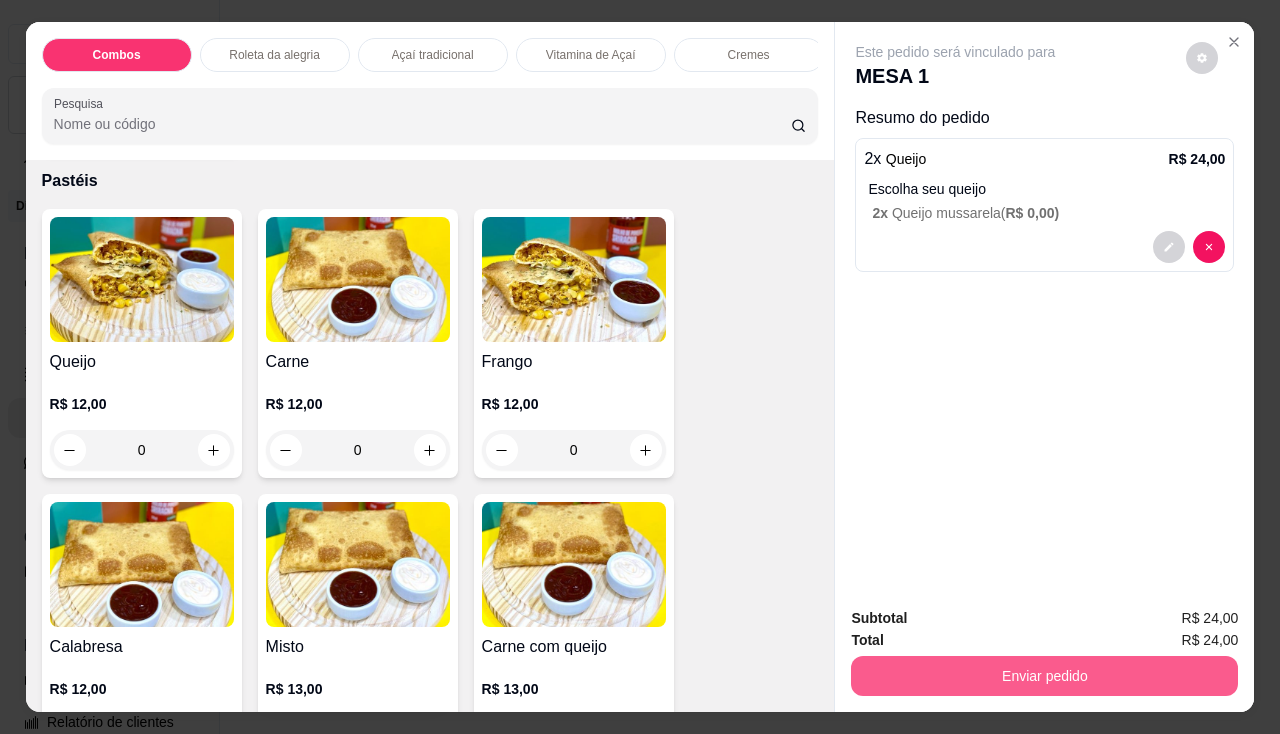 click on "Enviar pedido" at bounding box center (1044, 676) 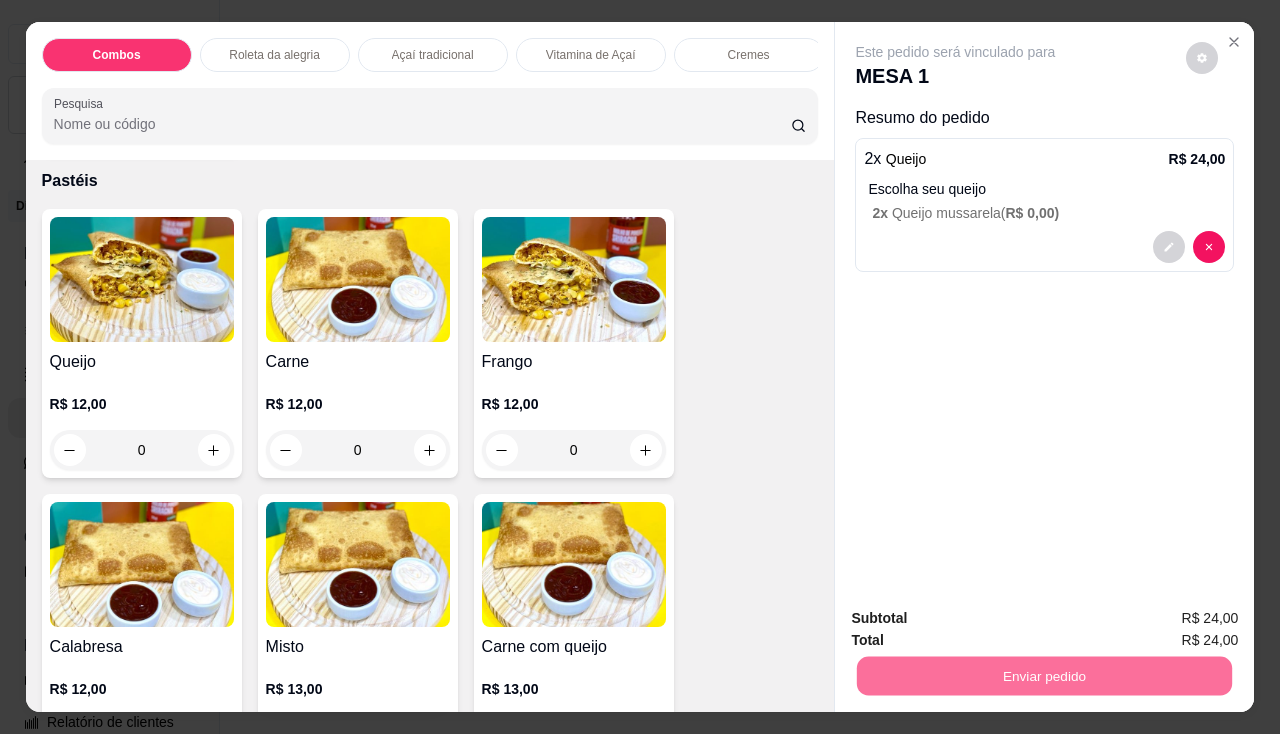 click on "Não registrar e enviar pedido" at bounding box center [979, 620] 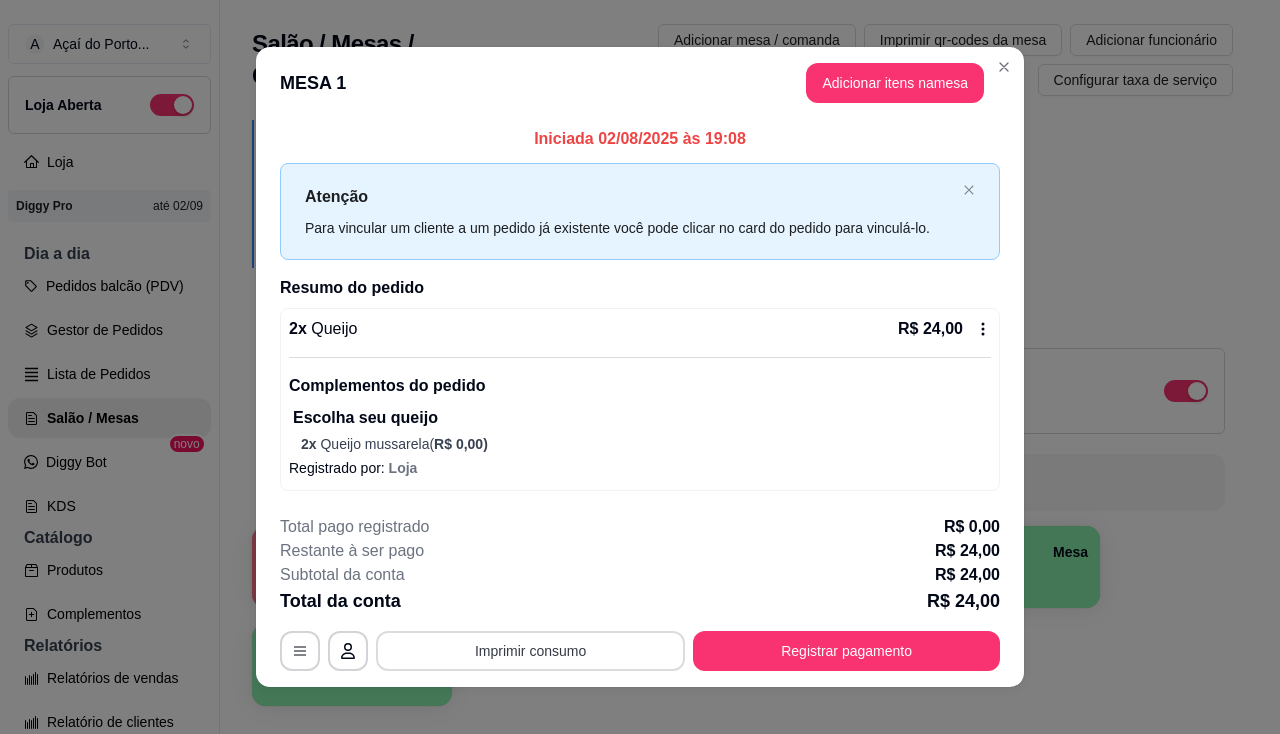 click on "Imprimir consumo" at bounding box center (530, 651) 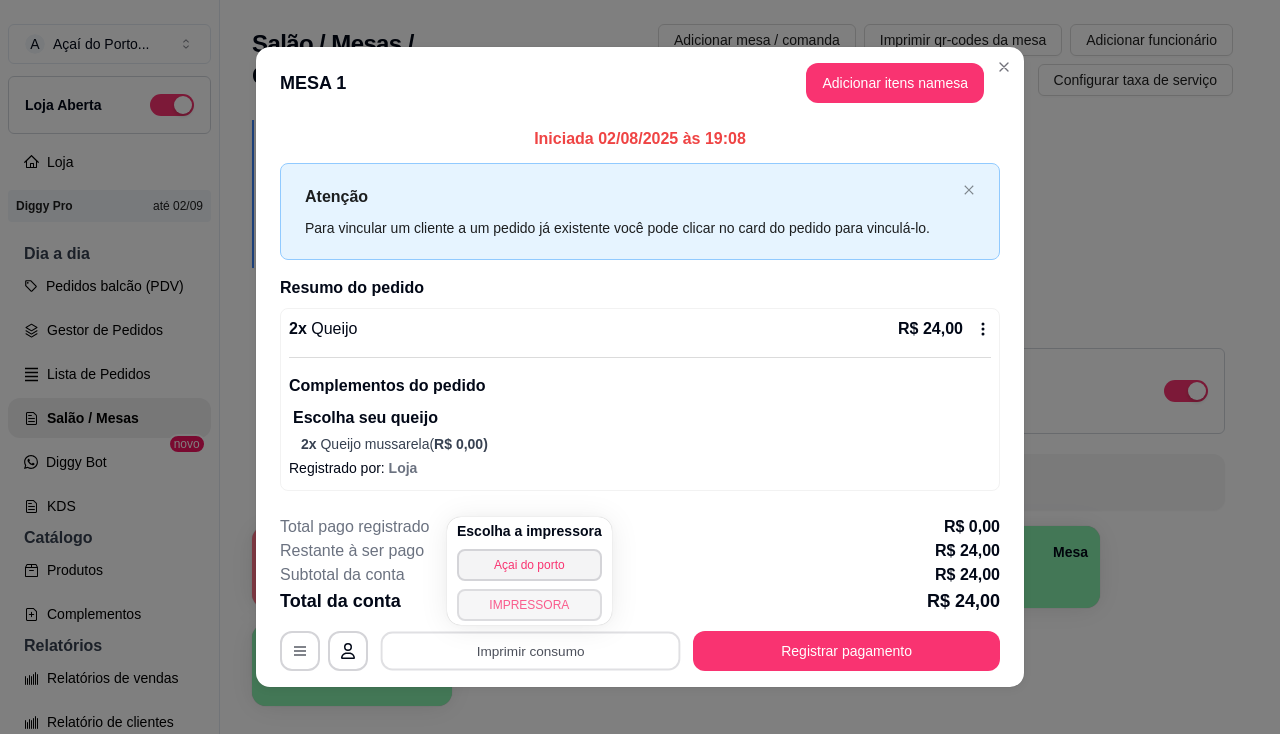 click on "IMPRESSORA" at bounding box center [529, 605] 